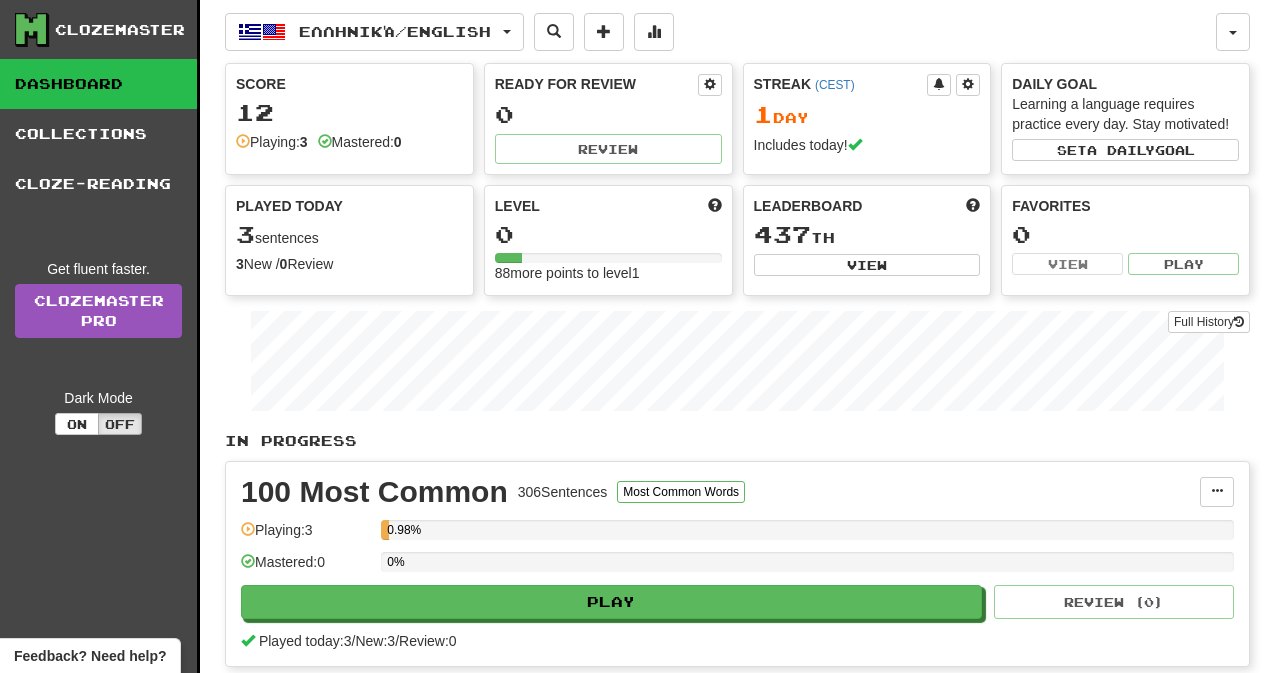 scroll, scrollTop: 0, scrollLeft: 0, axis: both 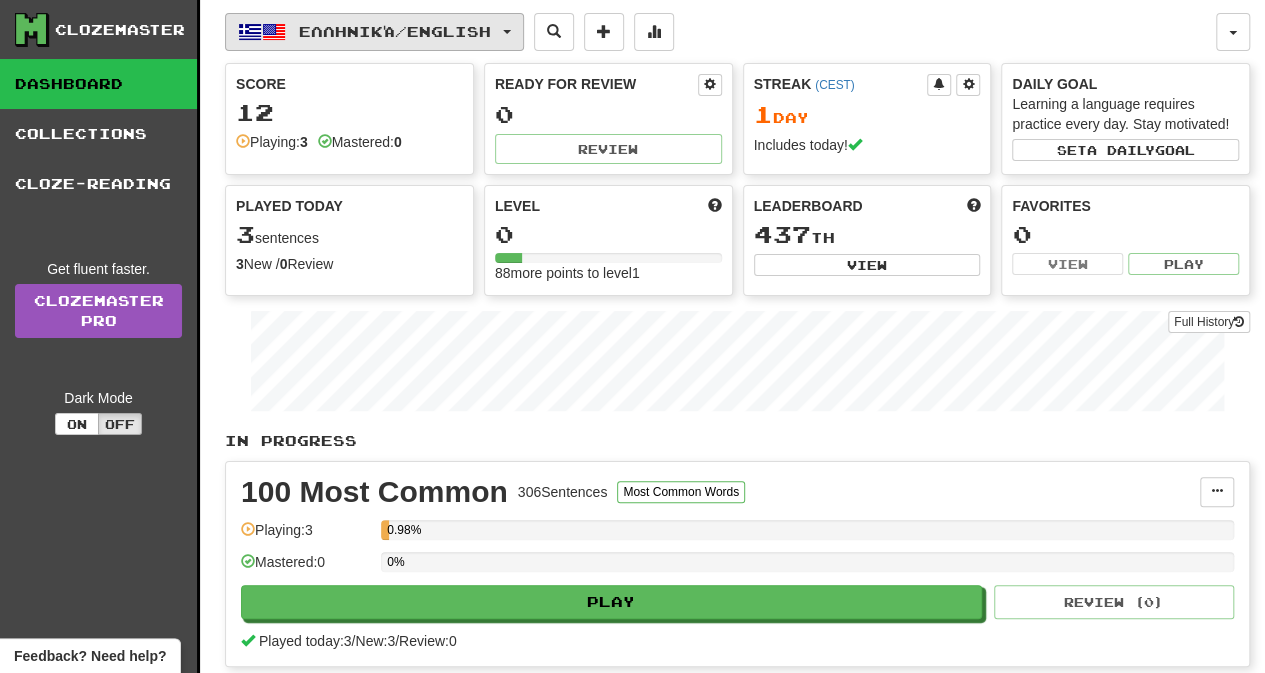 click on "Ελληνικά  /  English" at bounding box center [374, 32] 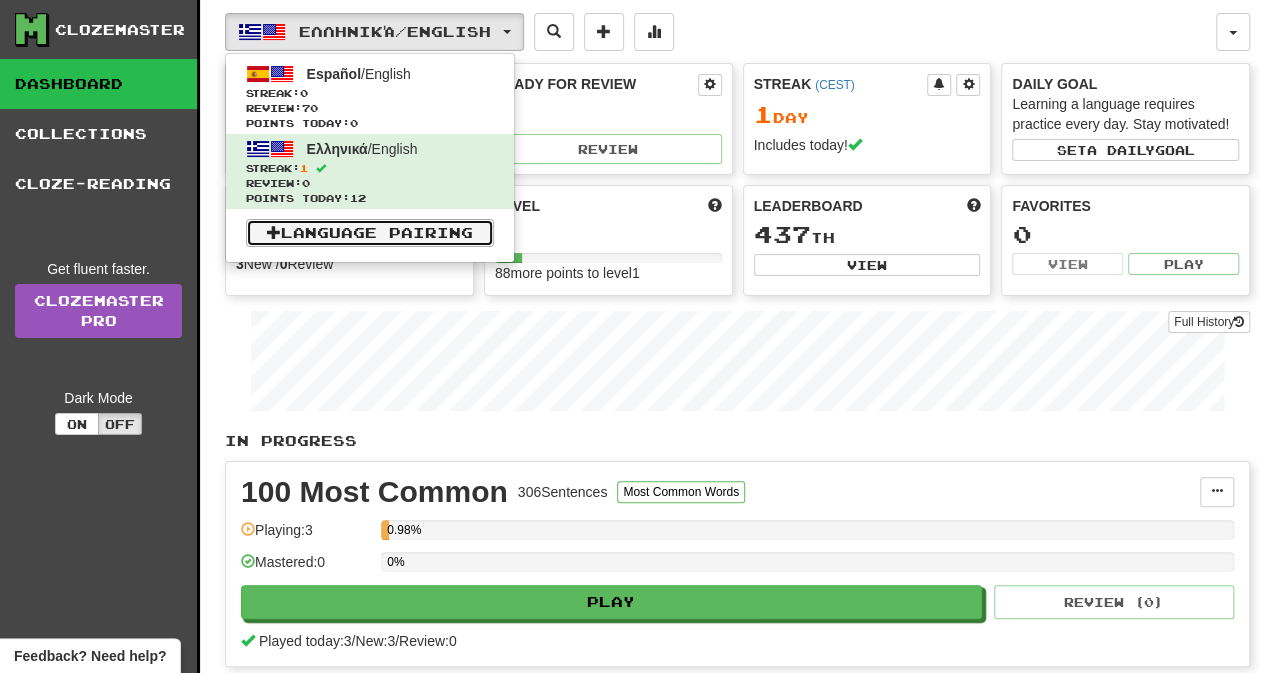 click on "Language Pairing" at bounding box center [370, 233] 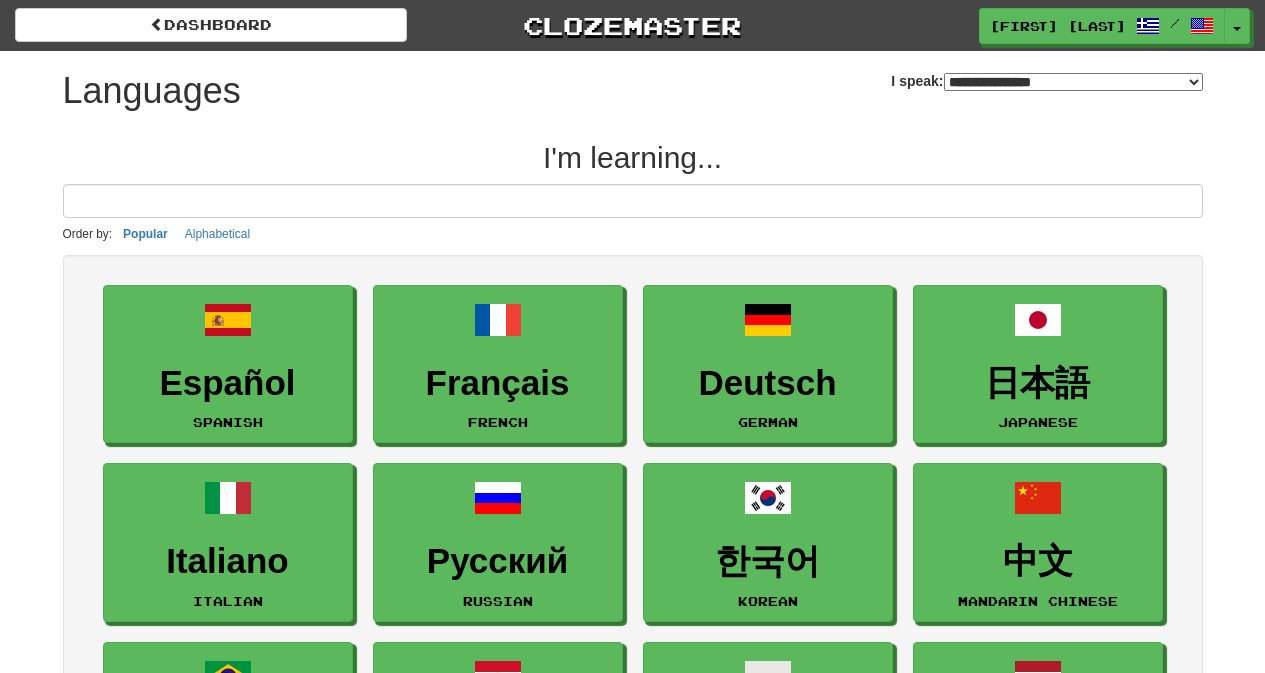 select on "*******" 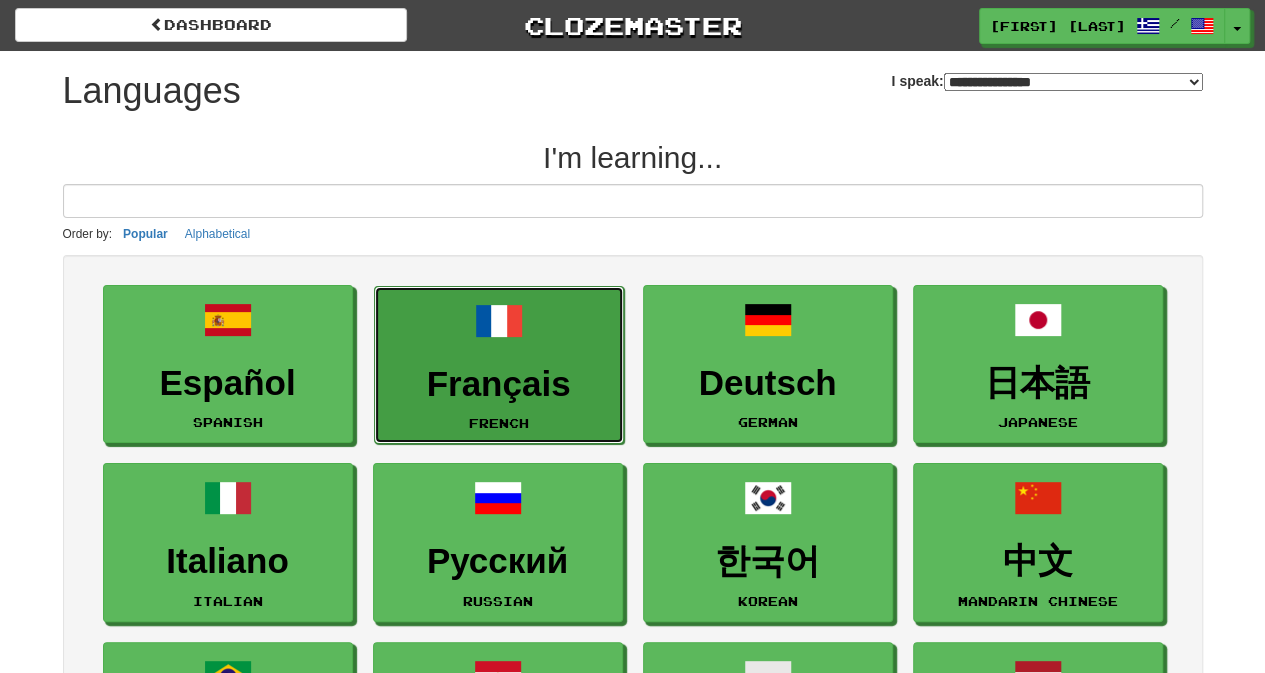 click on "Français" at bounding box center (499, 384) 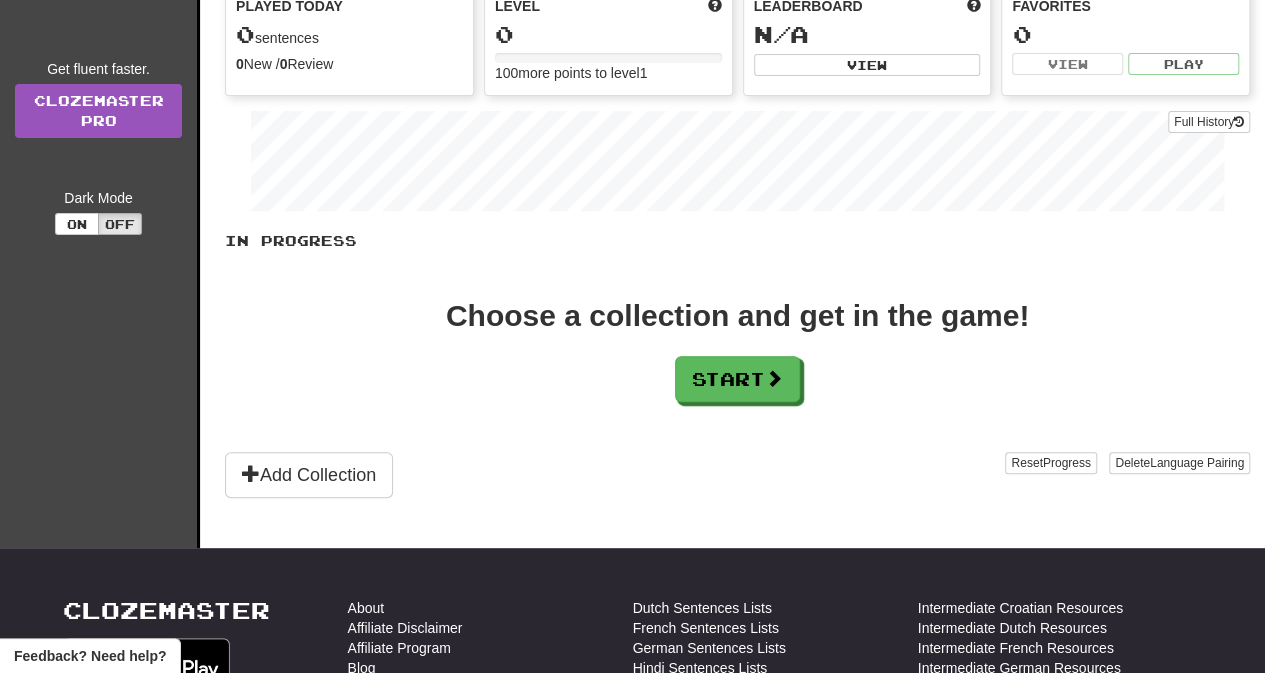 scroll, scrollTop: 0, scrollLeft: 0, axis: both 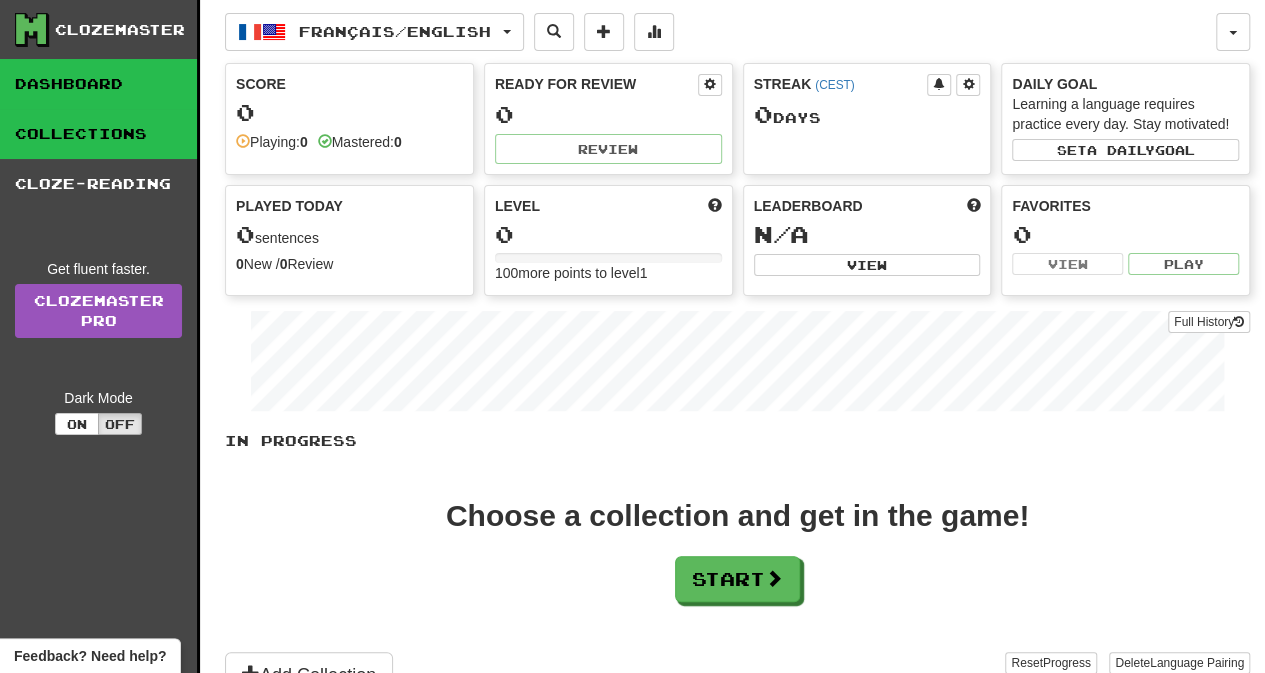 click on "Collections" at bounding box center (98, 134) 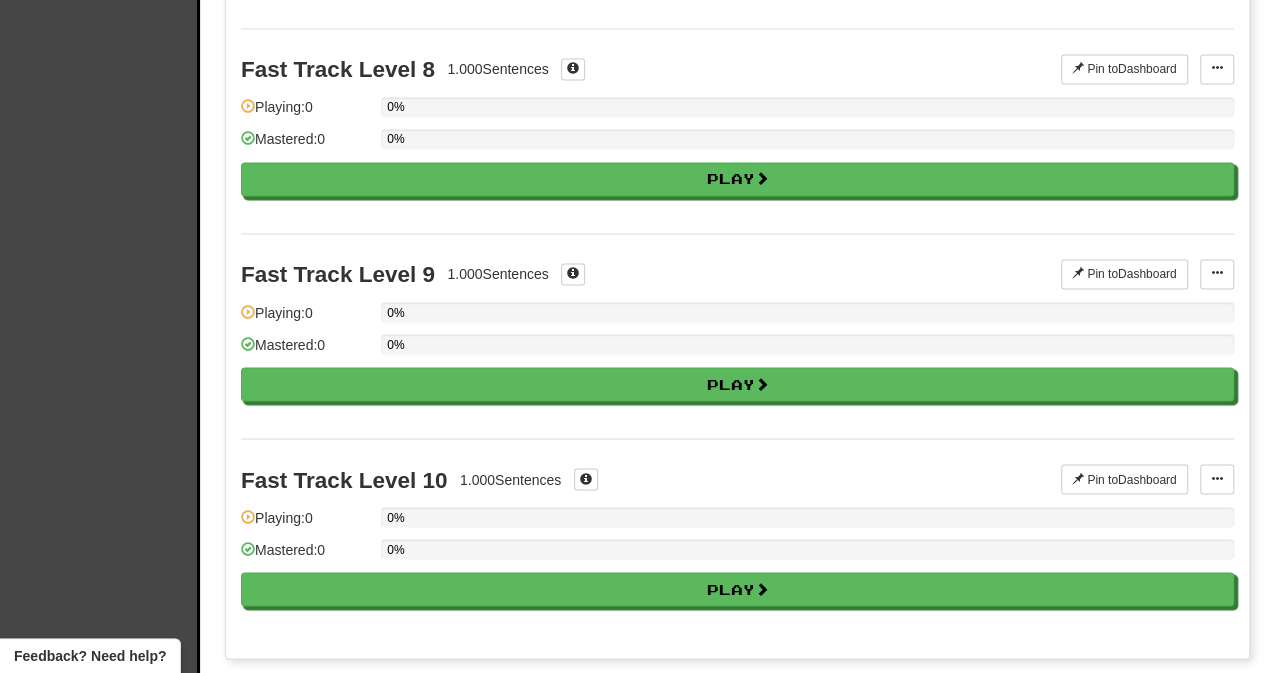 scroll, scrollTop: 1900, scrollLeft: 0, axis: vertical 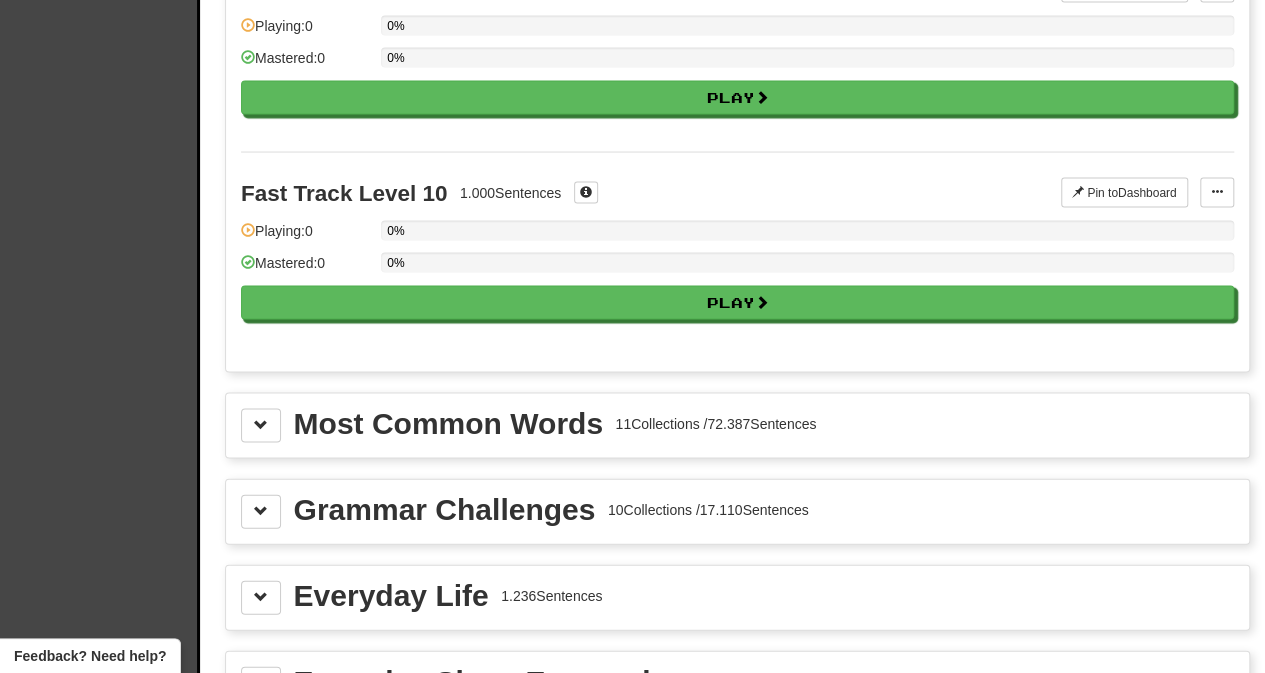 click on "Most Common Words" at bounding box center (448, 424) 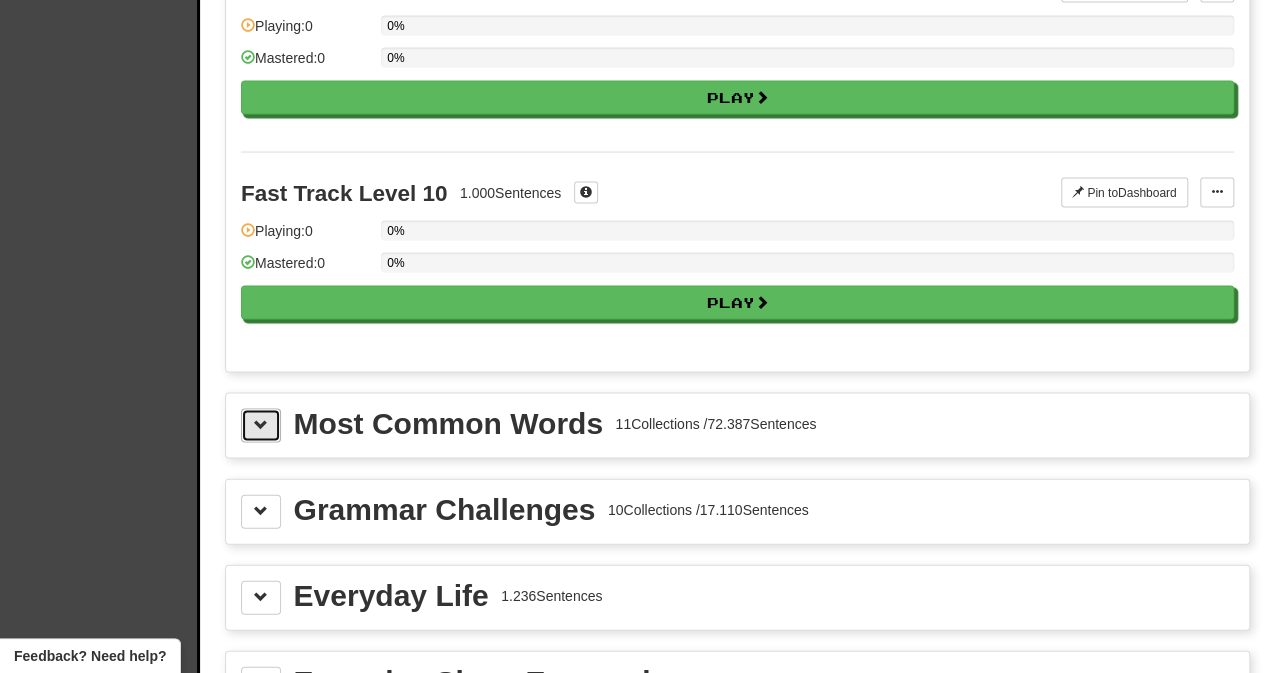 click at bounding box center (261, 426) 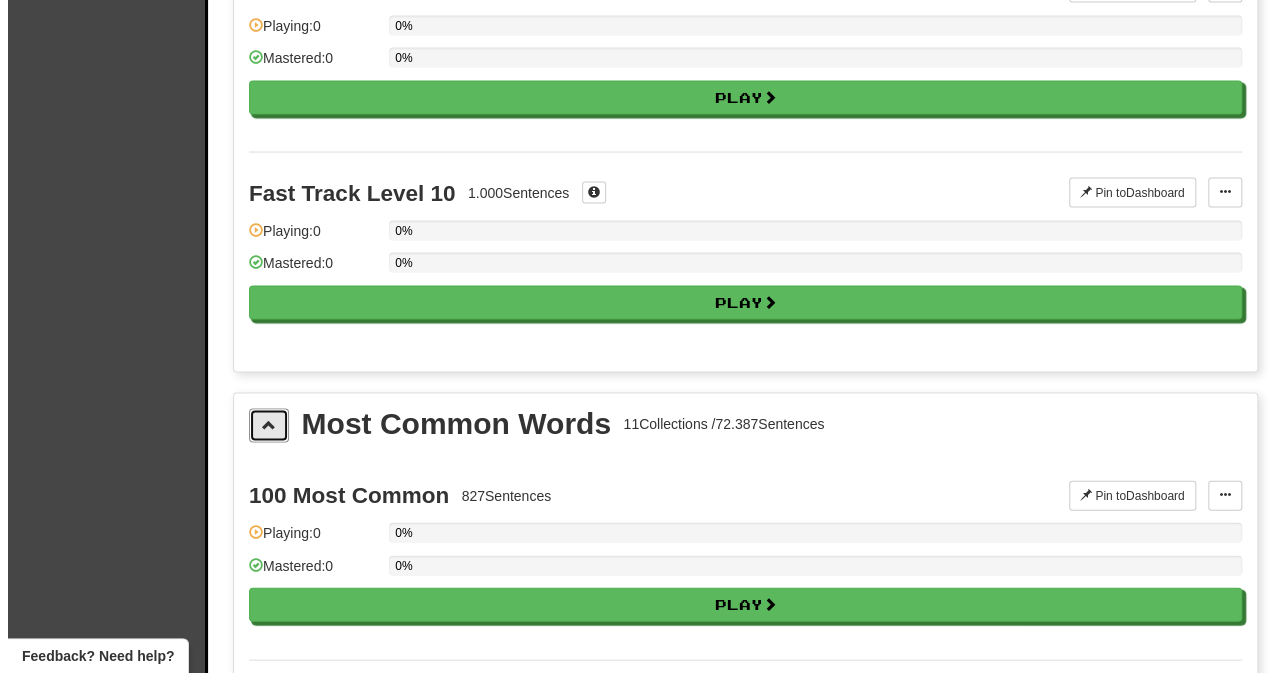 scroll, scrollTop: 2100, scrollLeft: 0, axis: vertical 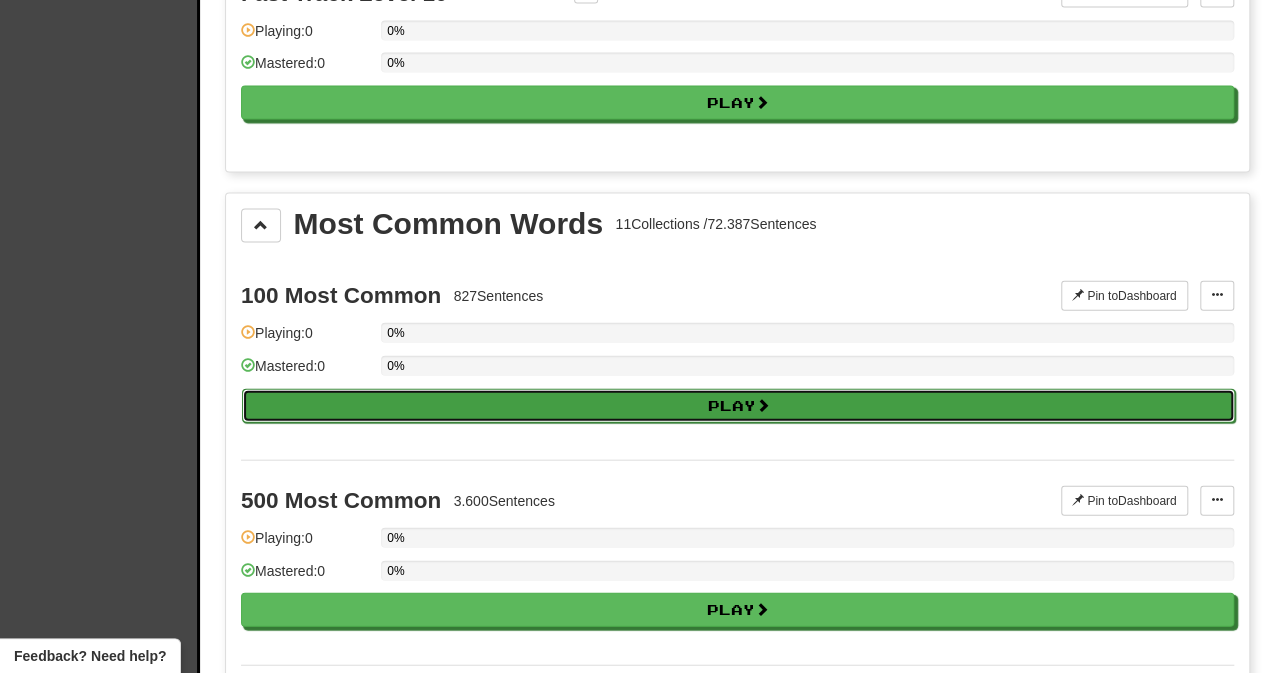 click on "Play" at bounding box center (738, 406) 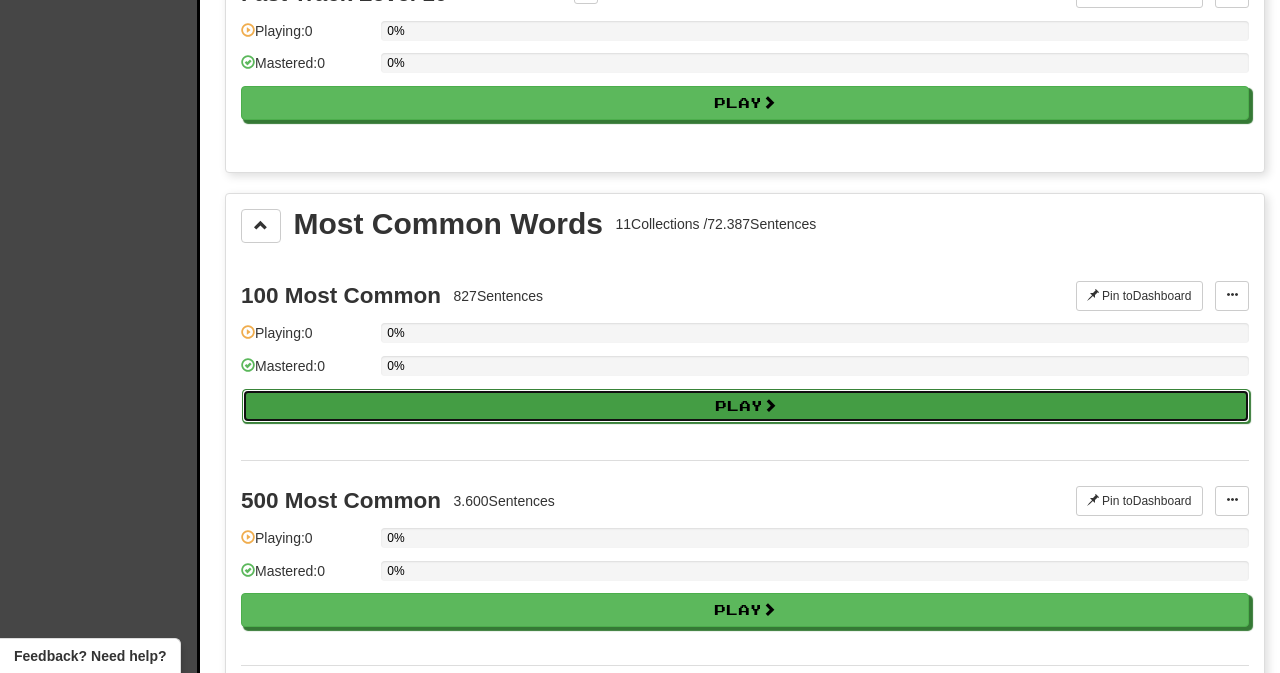 select on "**" 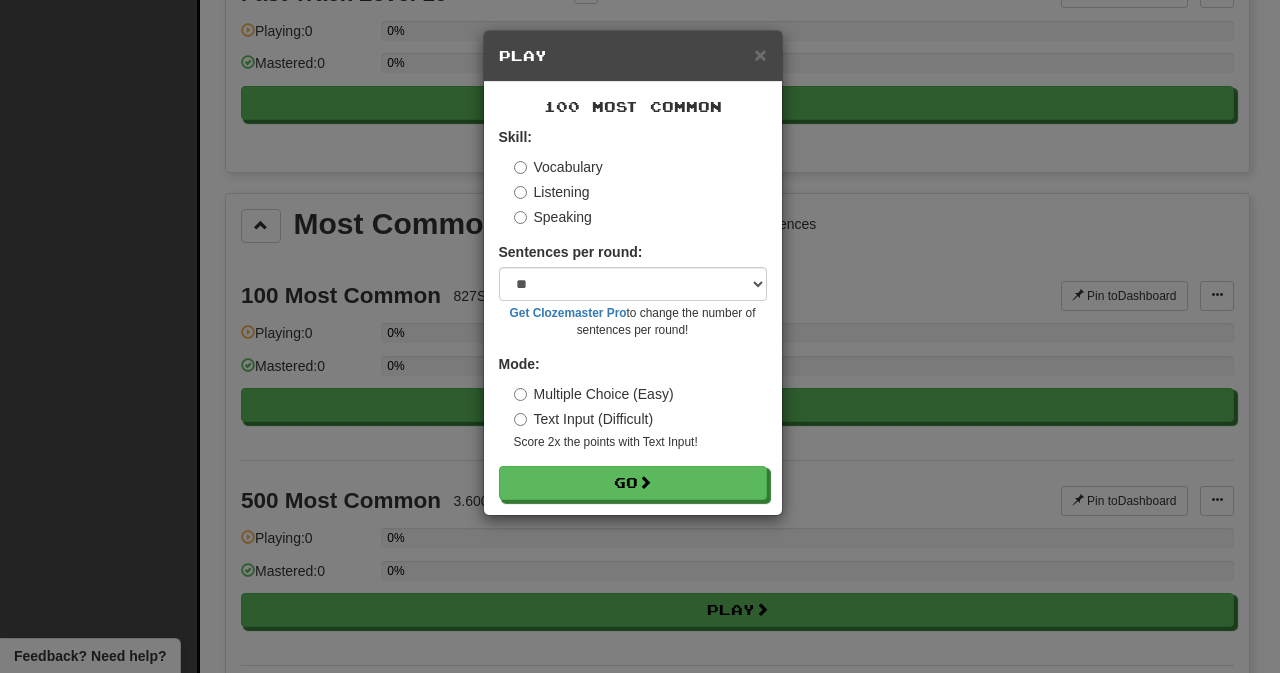 click on "Listening" at bounding box center [552, 192] 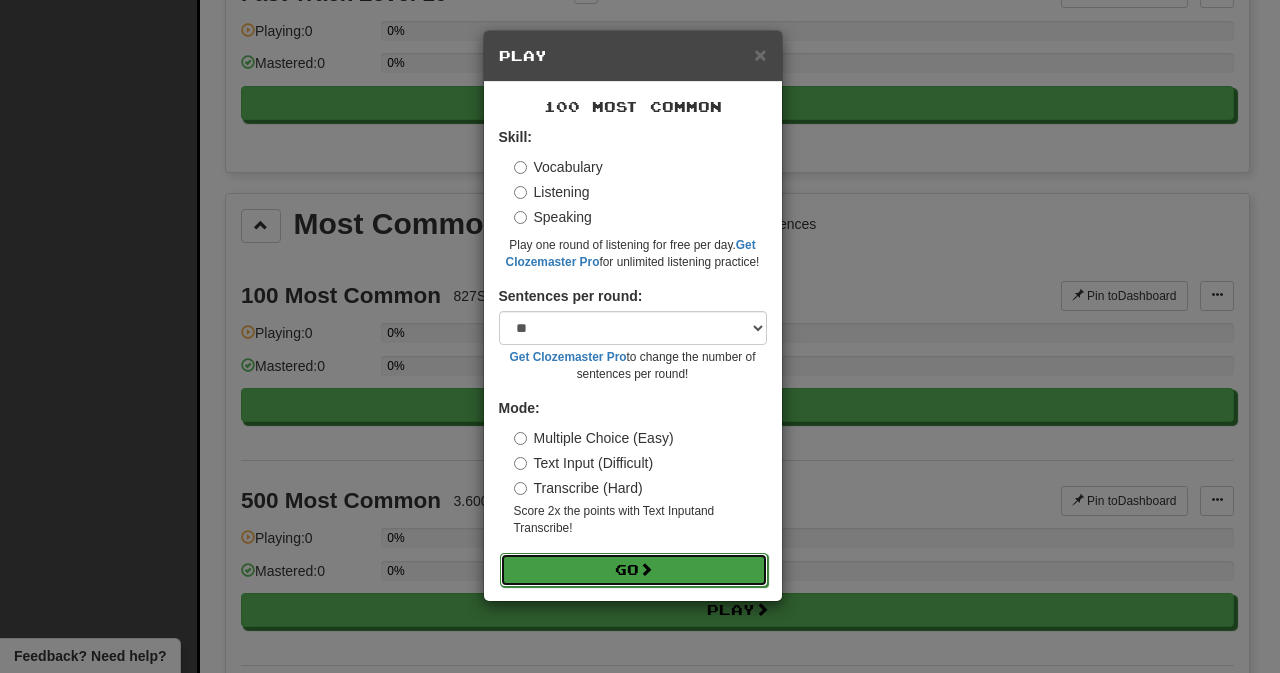 click on "Go" at bounding box center (634, 570) 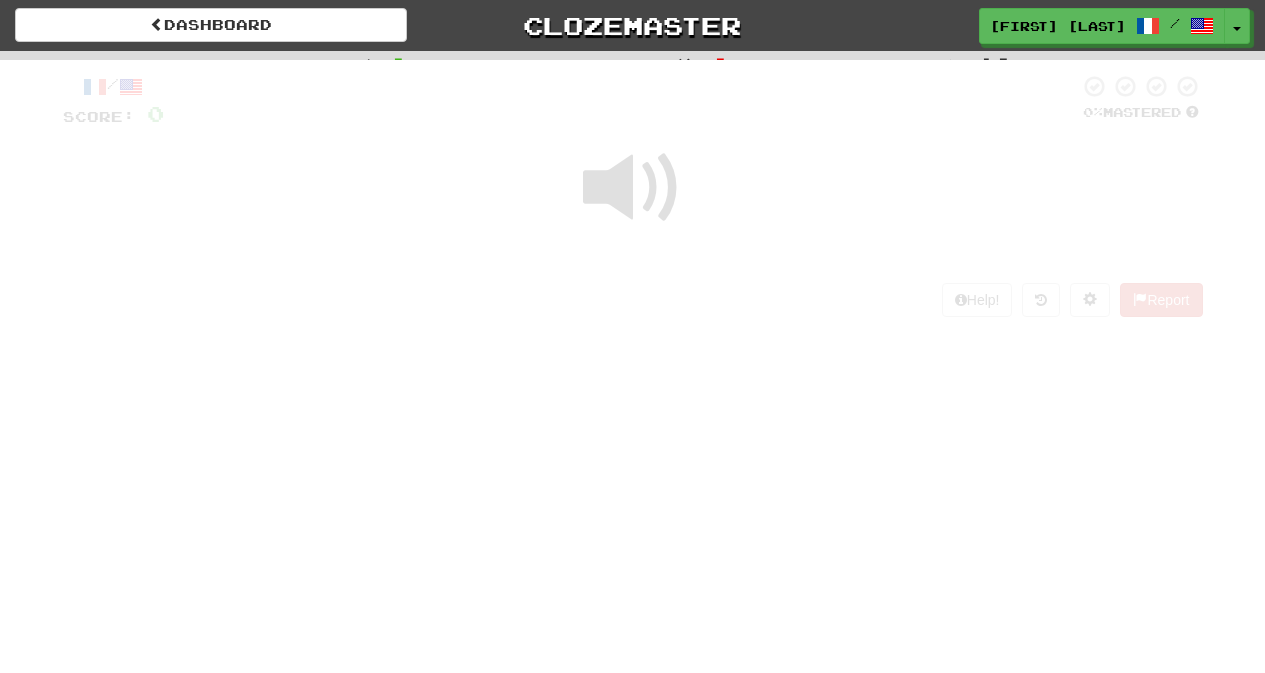 scroll, scrollTop: 0, scrollLeft: 0, axis: both 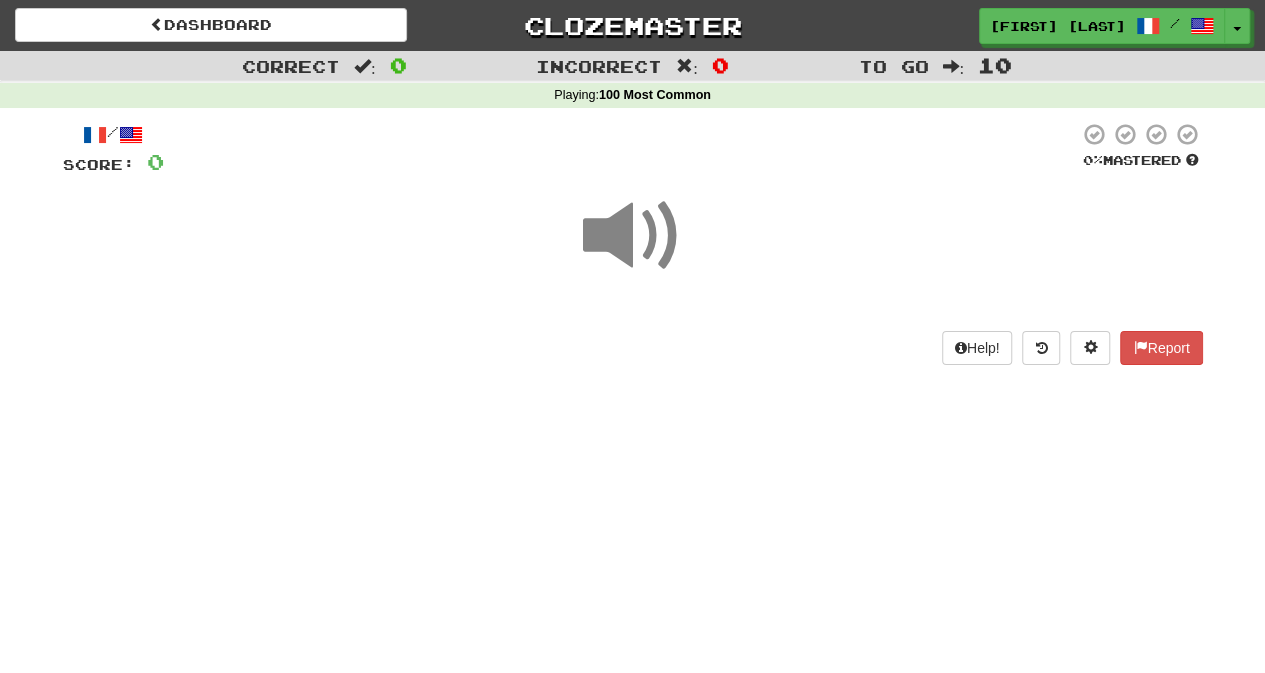 click on "Dashboard
Clozemaster
[FIRST] [LAST]
/
Toggle Dropdown
Dashboard
Leaderboard
Activity Feed
Notifications
Profile
Discussions
Español
/
English
Streak:
0
Review:
70
Points Today: 0
Français
/
English
Streak:
0
Review:
0
Points Today: 0
Ελληνικά
/
English
Streak:
1
Review:
0
Points Today: 12
Languages
Account
Logout
[FIRST] [LAST]
/
Toggle Dropdown
Dashboard
Leaderboard
Activity Feed
Notifications
Profile
Discussions
Español
/
English
Streak:
0
Review:
70
Points Today: 0
Français
/
English
Streak:
0
Review:
0" at bounding box center (632, 336) 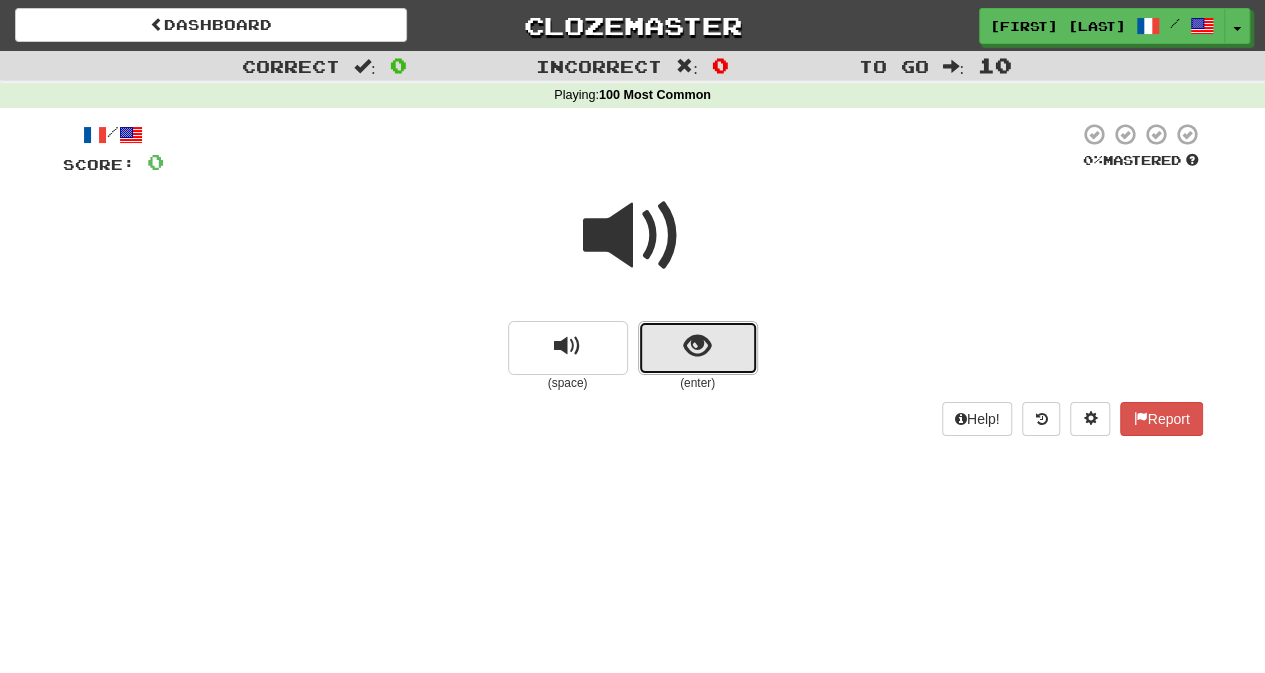 click at bounding box center [698, 348] 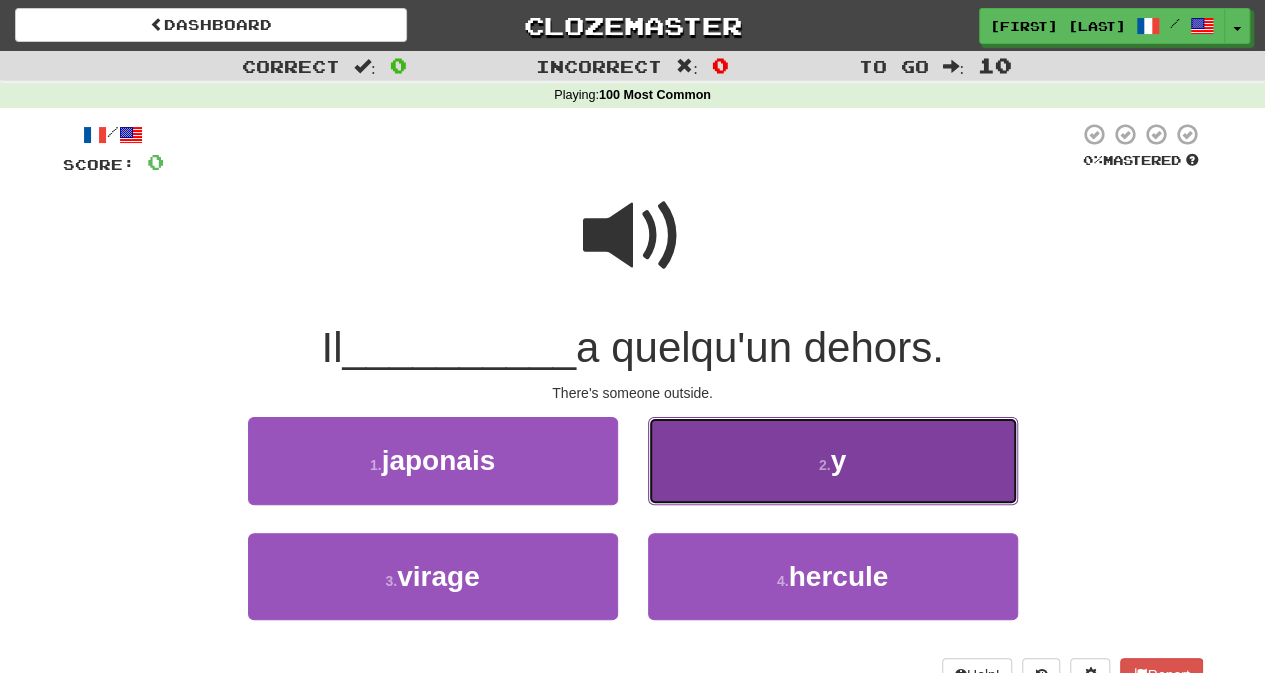 click on "2 .  y" at bounding box center (833, 460) 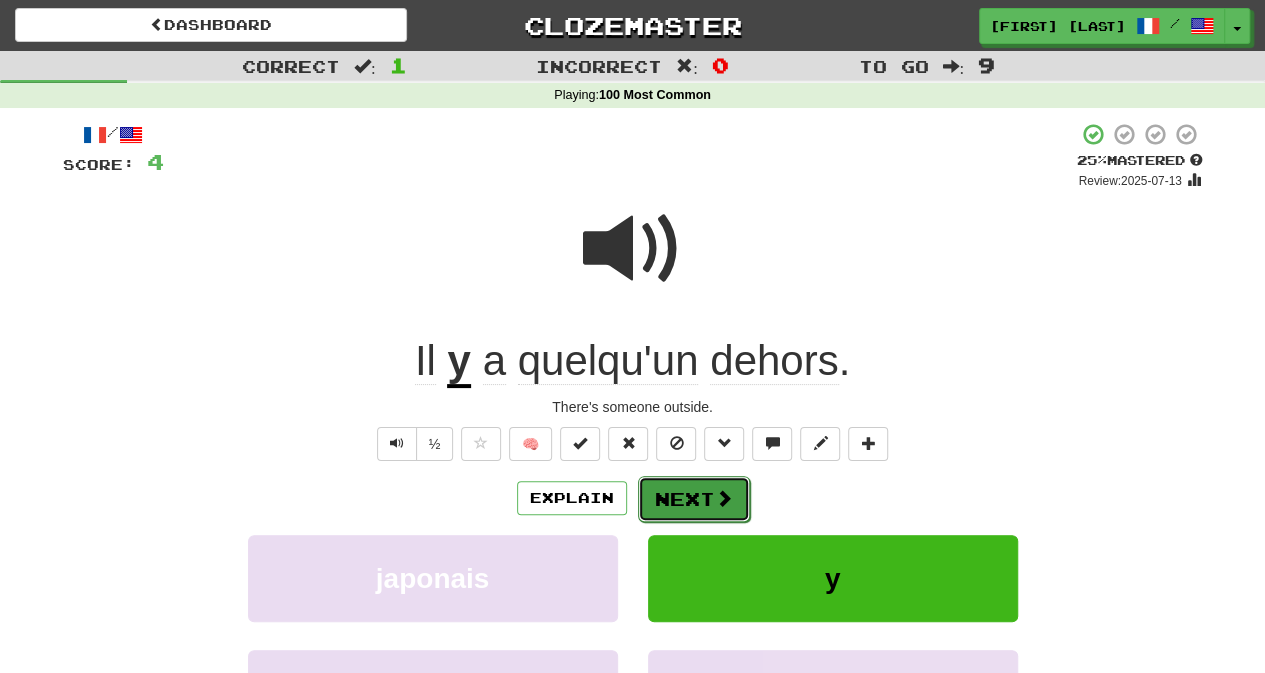 click on "Next" at bounding box center [694, 499] 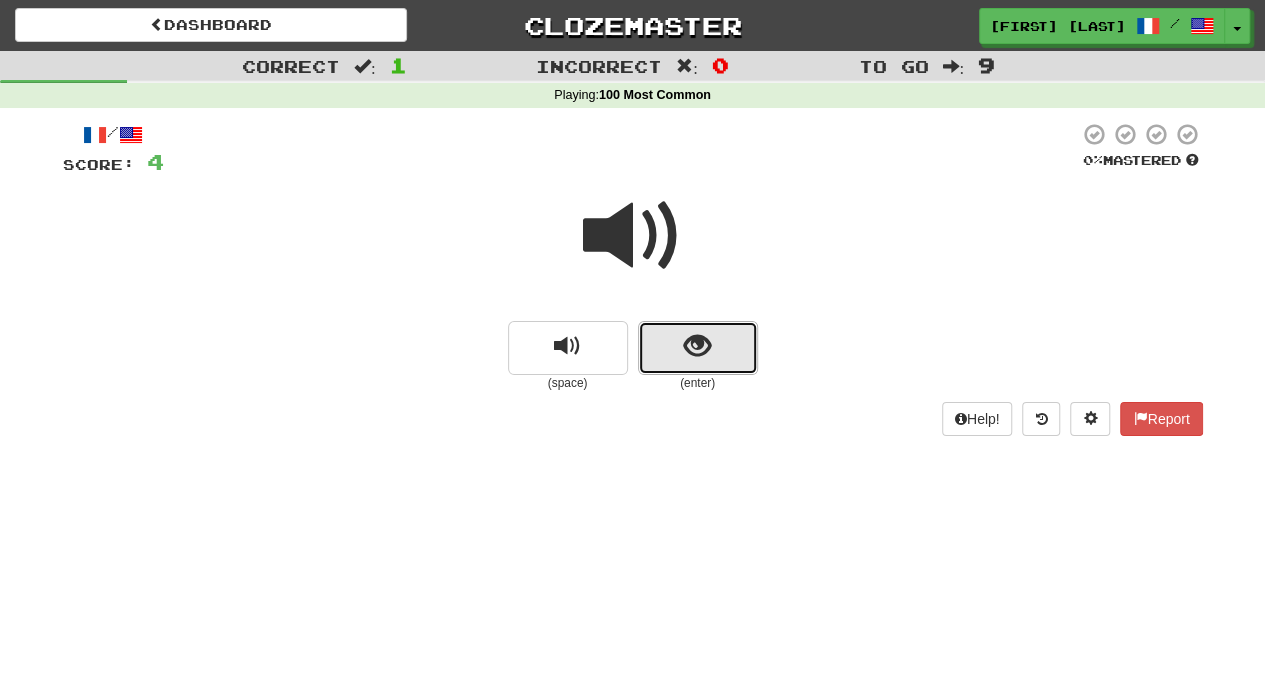 click at bounding box center [698, 348] 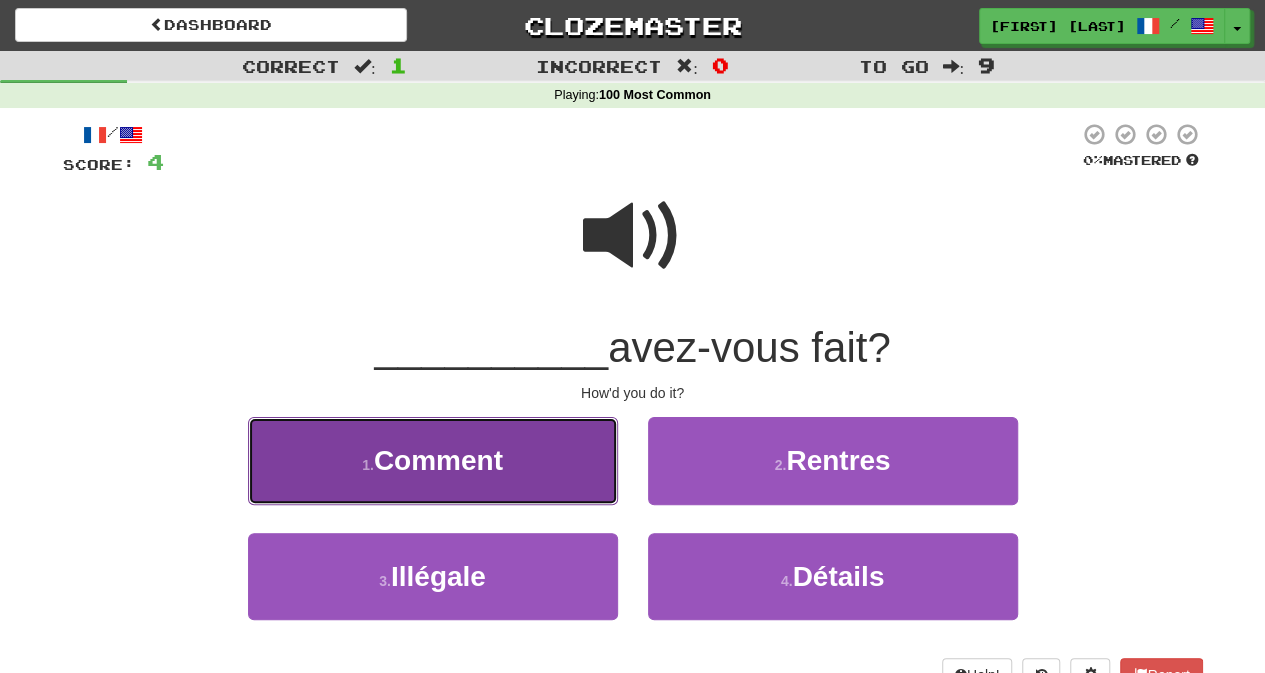 click on "Comment" at bounding box center [438, 460] 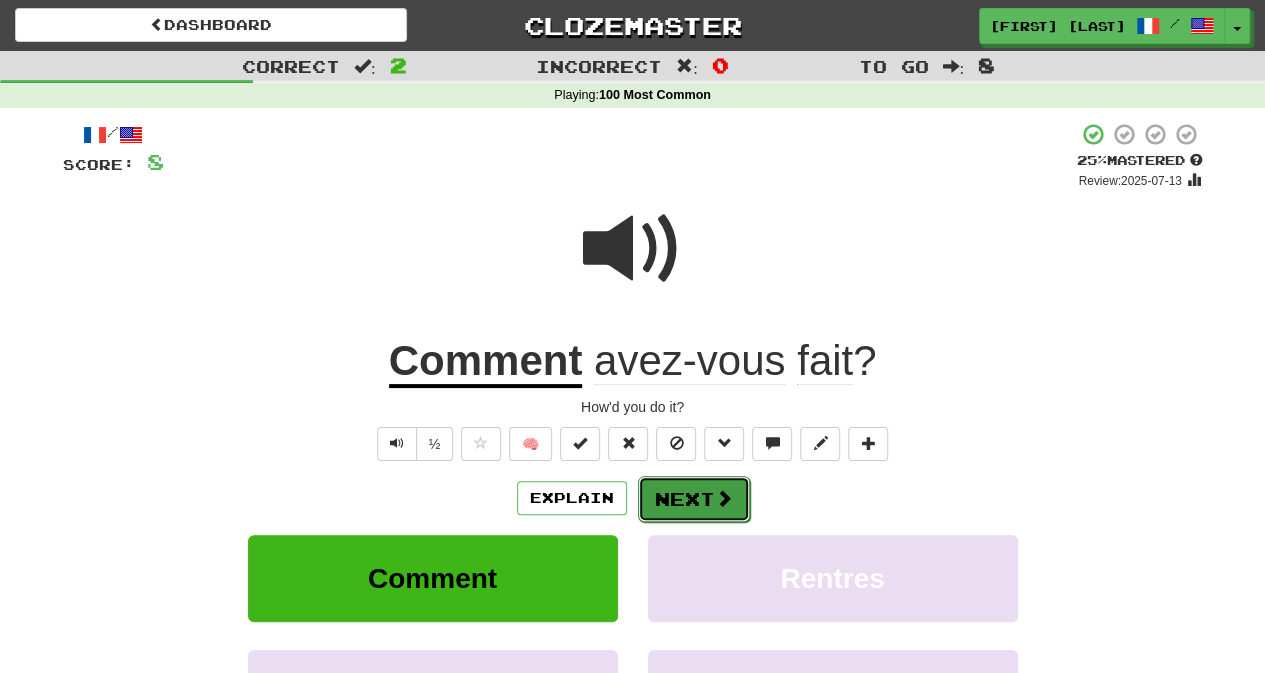 click on "Next" at bounding box center [694, 499] 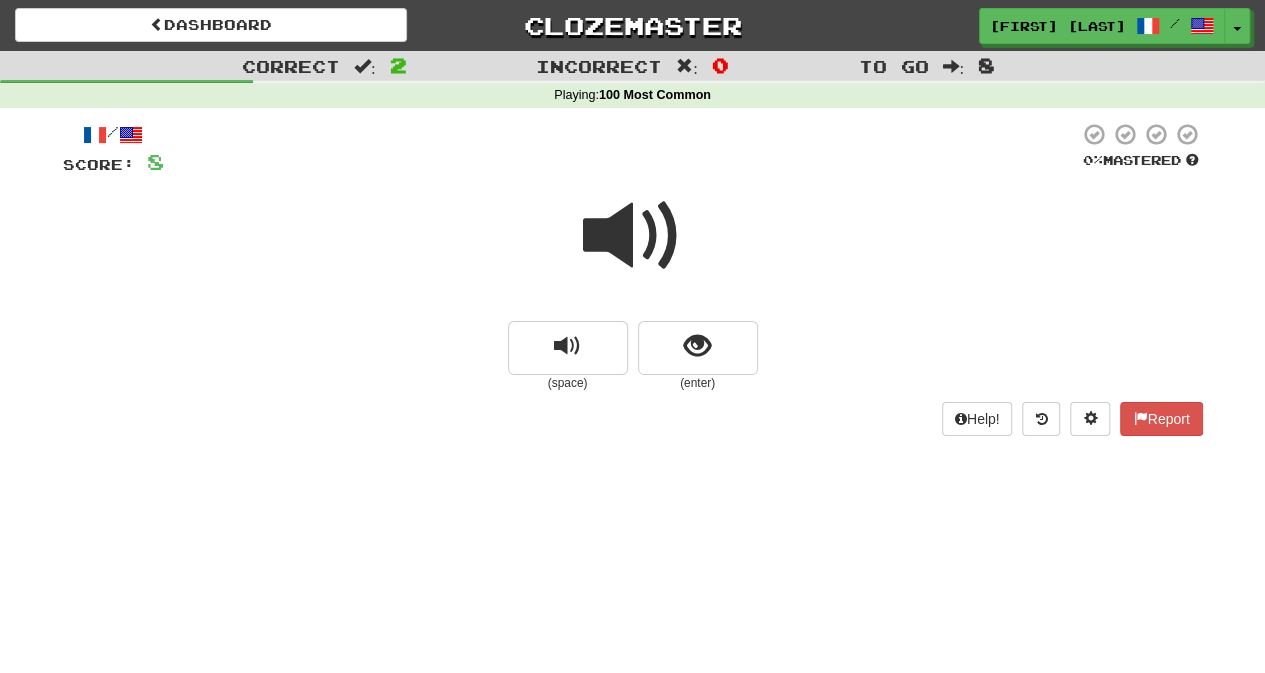 click at bounding box center [633, 236] 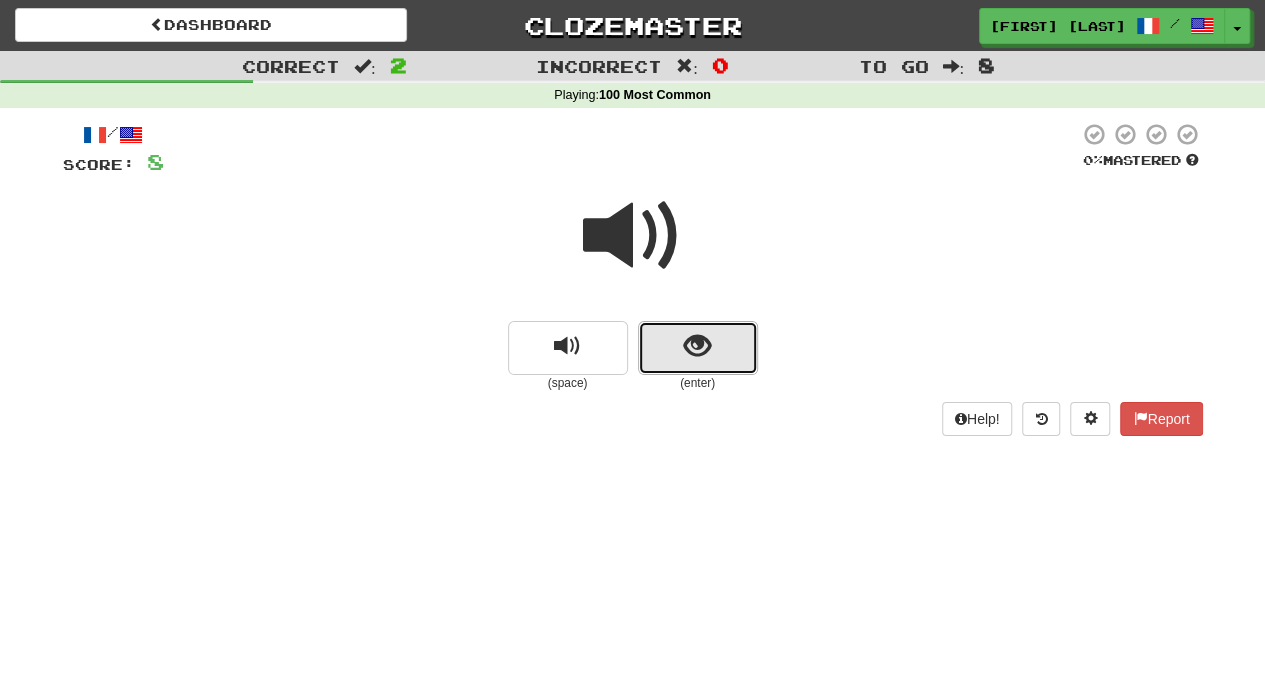 click at bounding box center (698, 348) 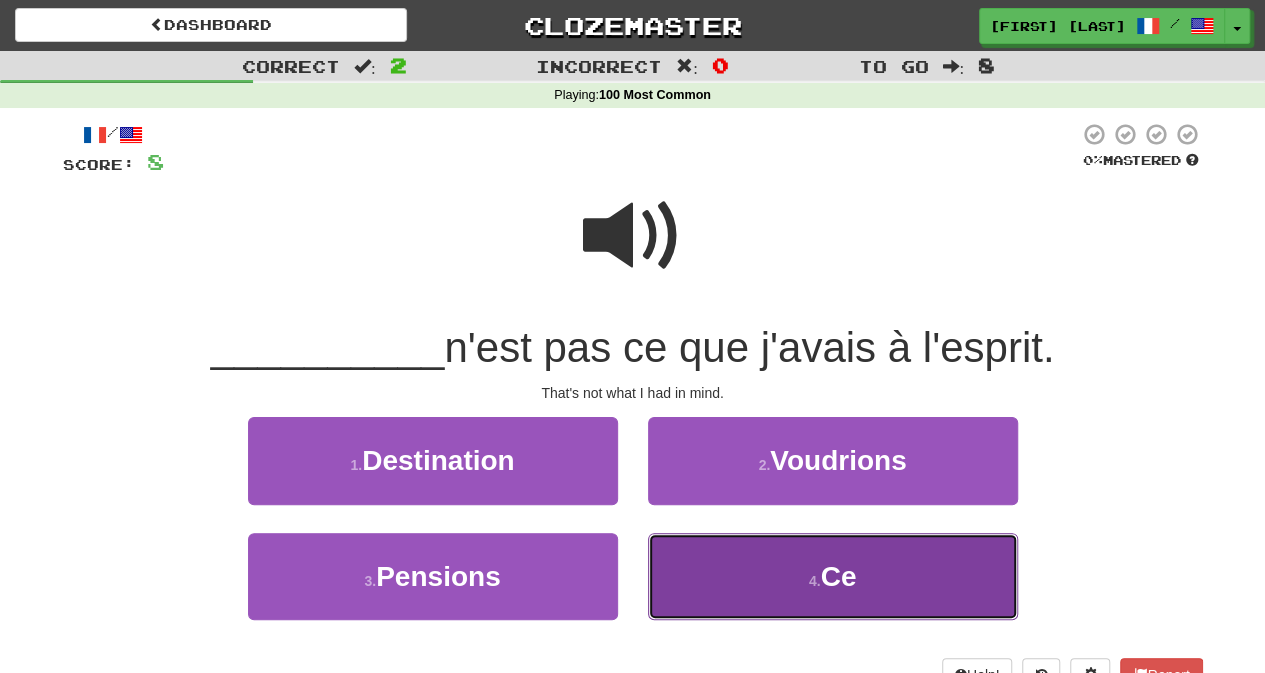click on "4 .  Ce" at bounding box center [833, 576] 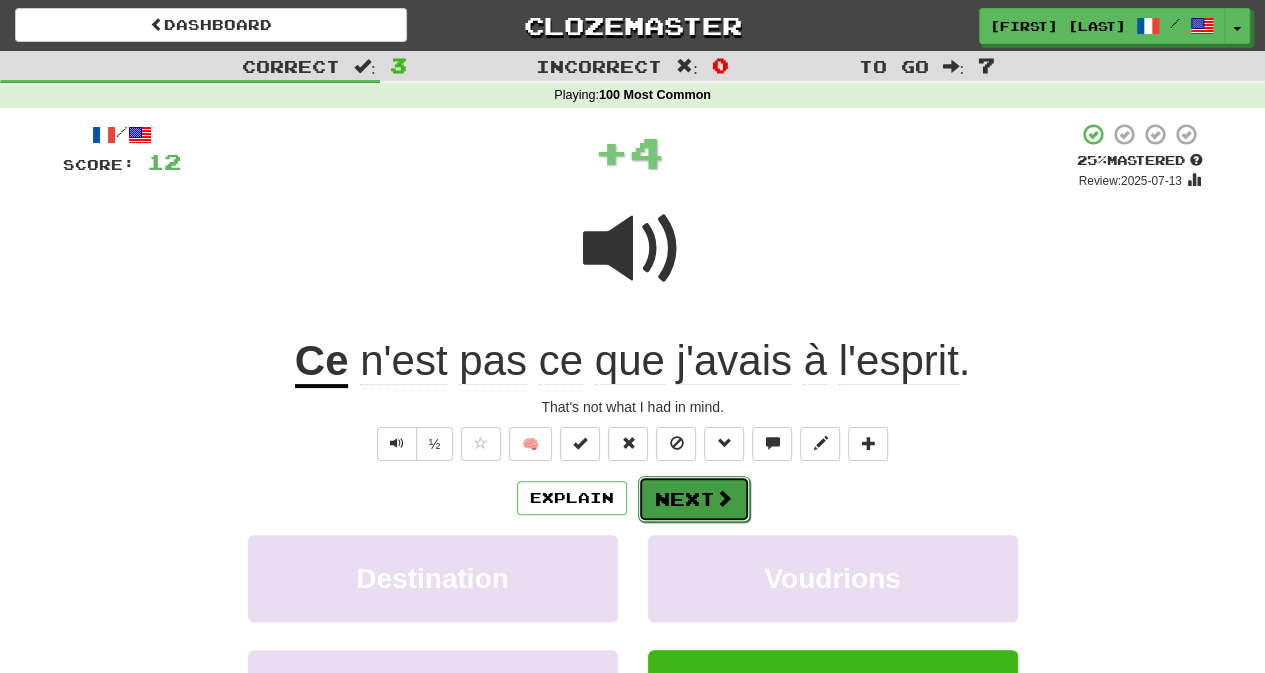 click at bounding box center (724, 498) 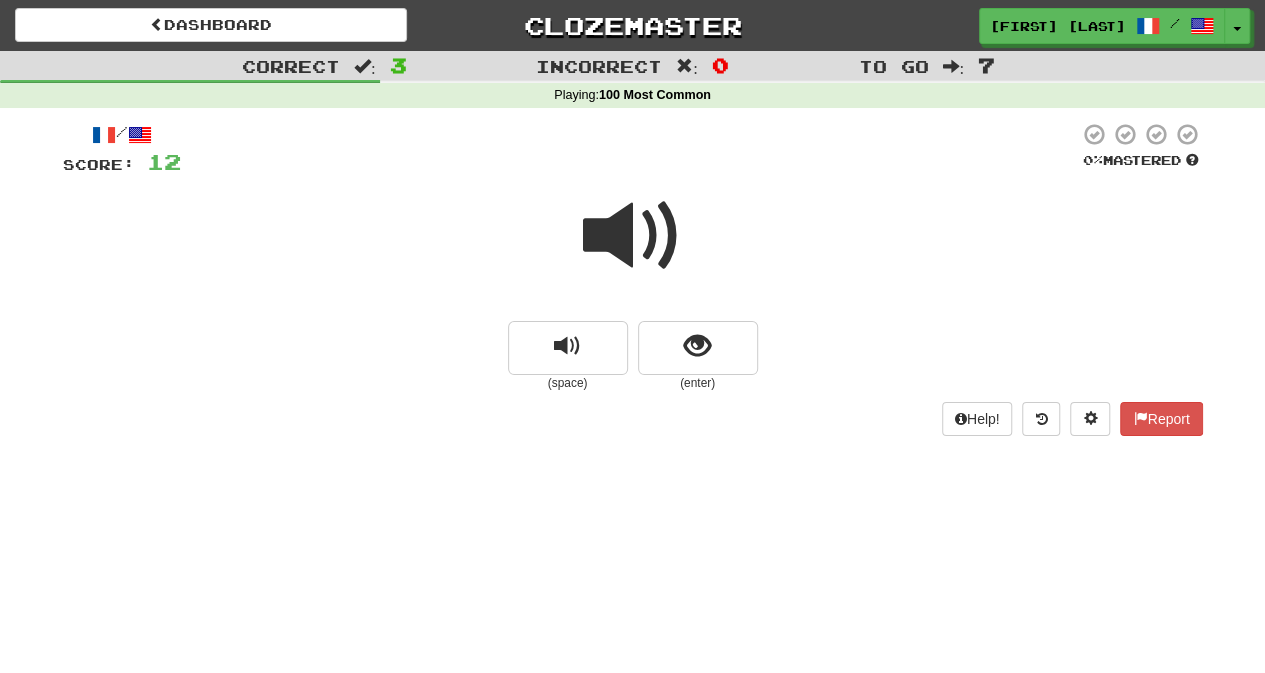 click at bounding box center [633, 236] 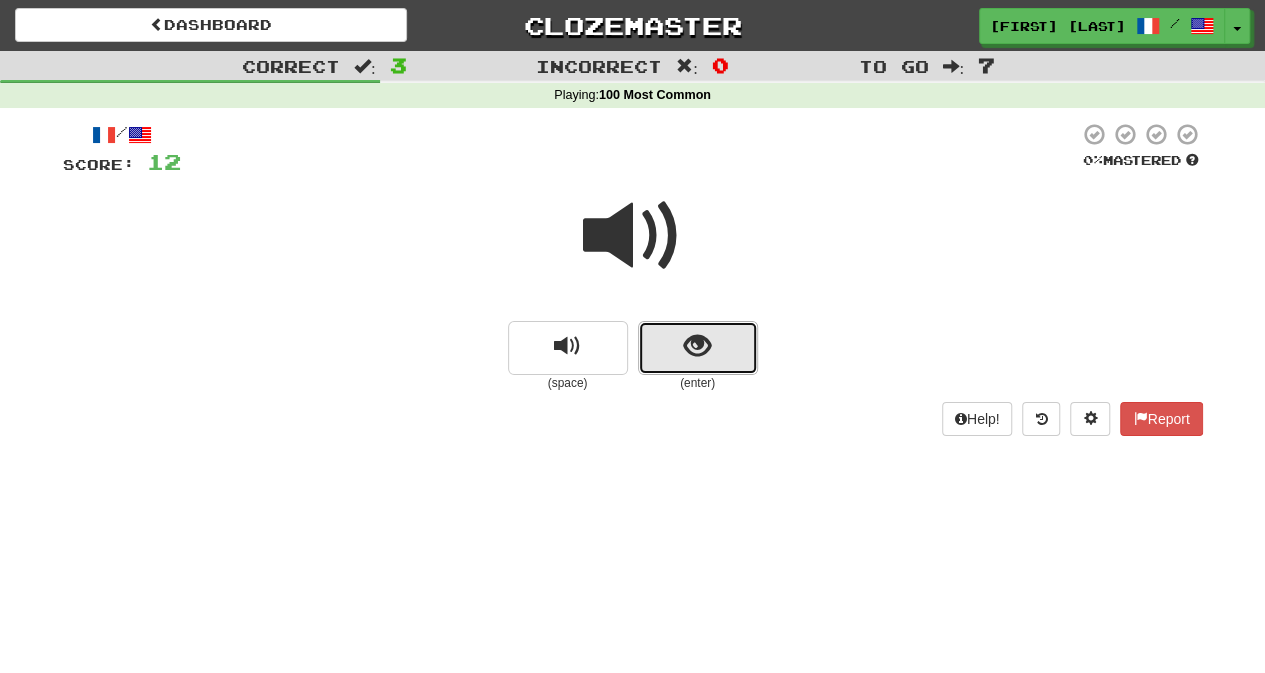click at bounding box center (697, 346) 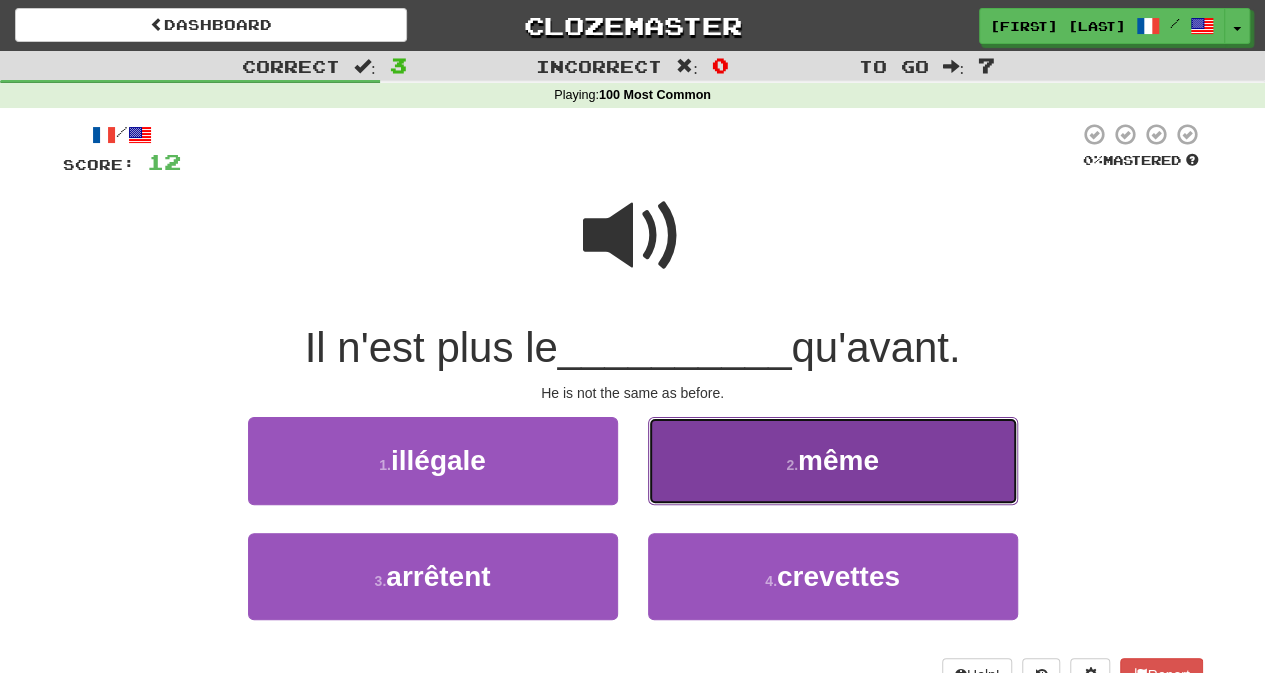 click on "2 .  même" at bounding box center [833, 460] 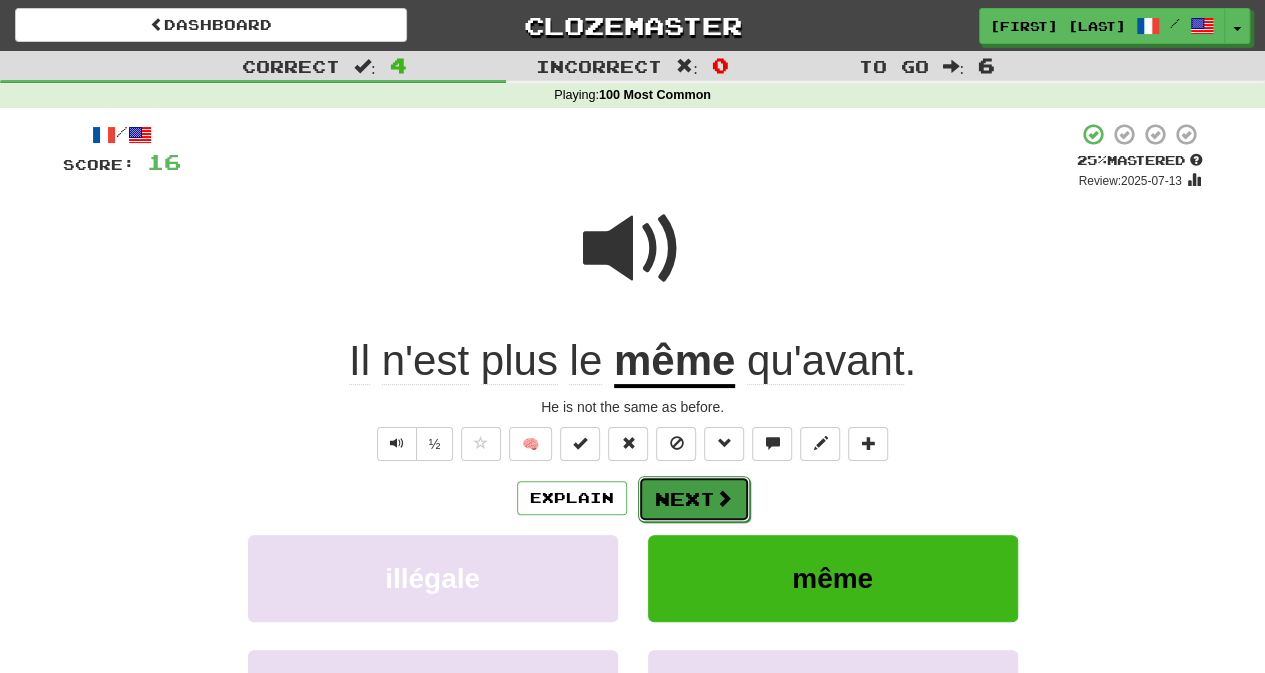 click on "Next" at bounding box center (694, 499) 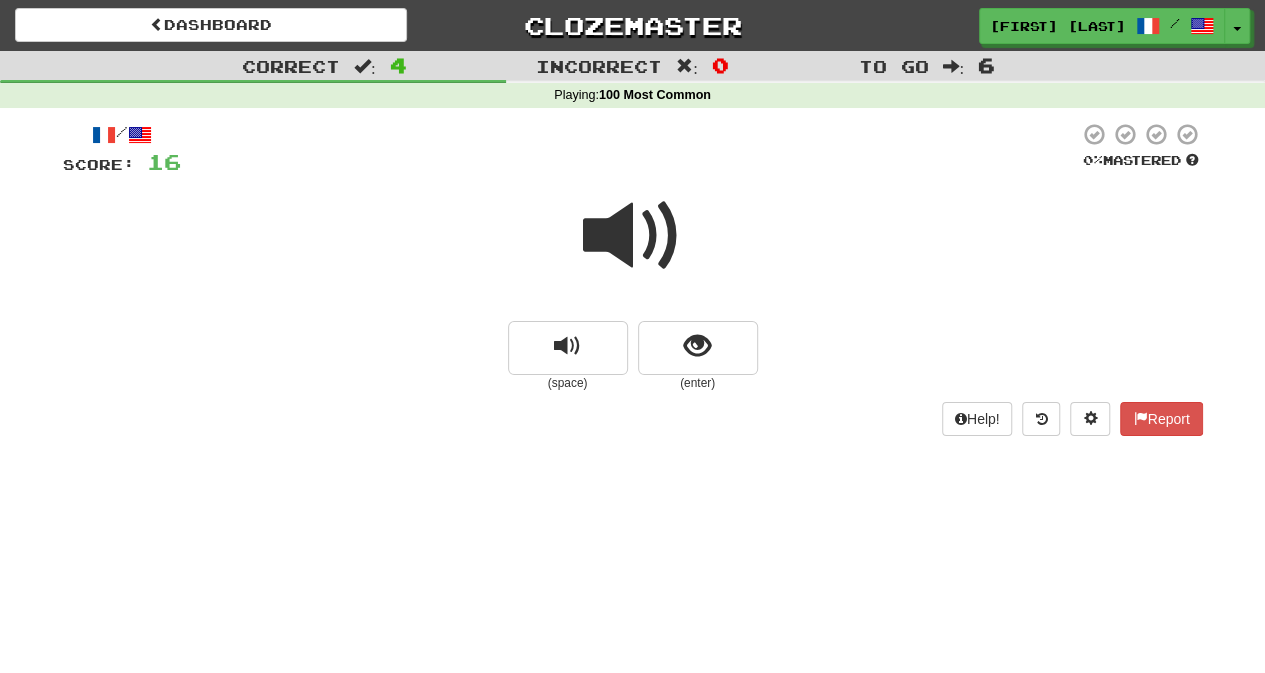 click at bounding box center [633, 236] 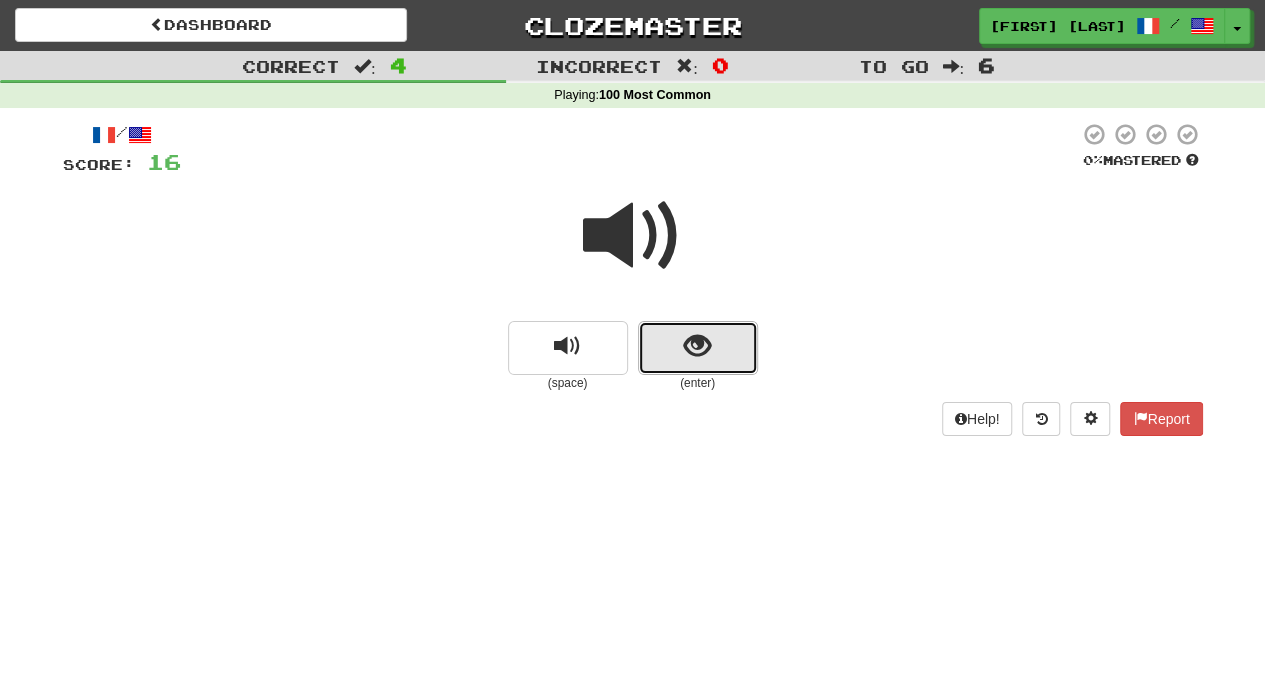 click at bounding box center (698, 348) 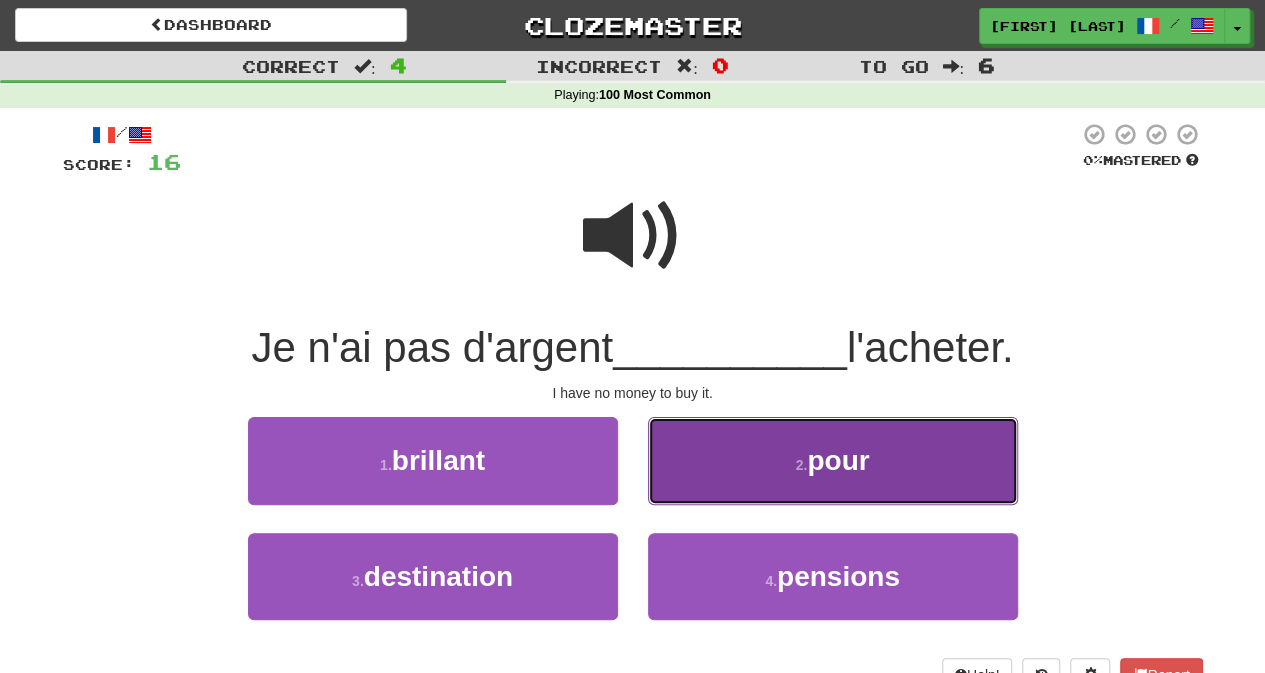 click on "2 .  pour" at bounding box center (833, 460) 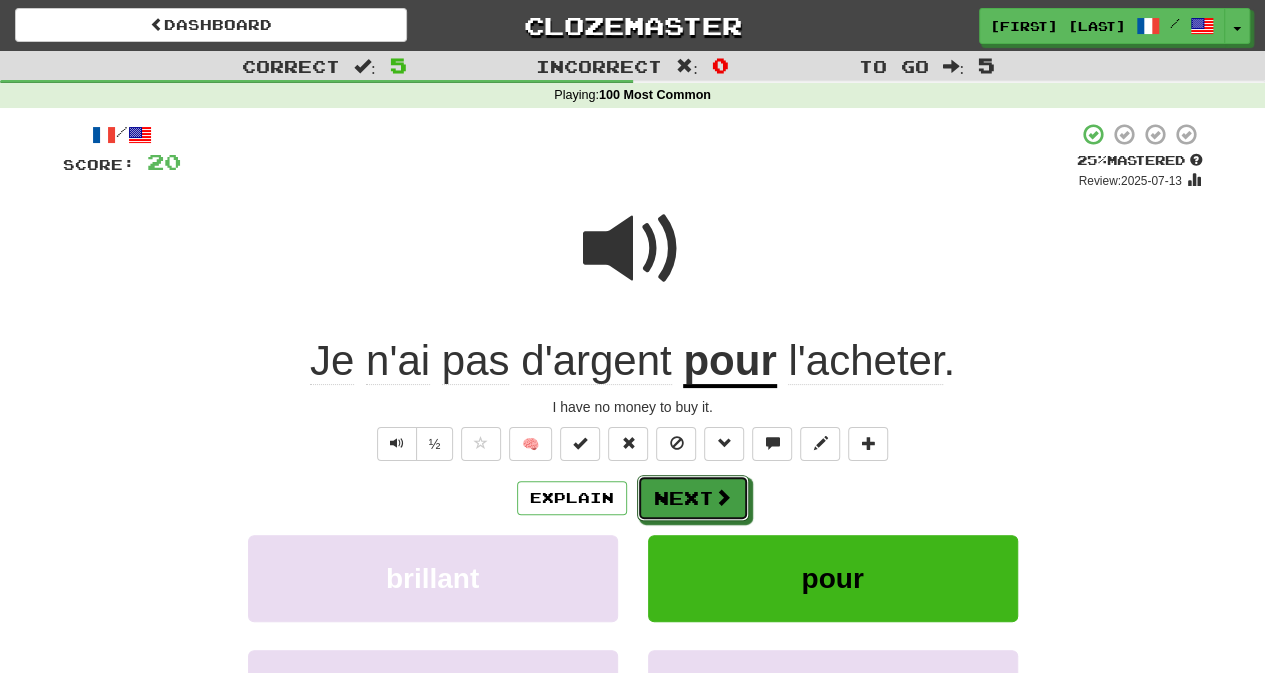 click on "Next" at bounding box center [693, 498] 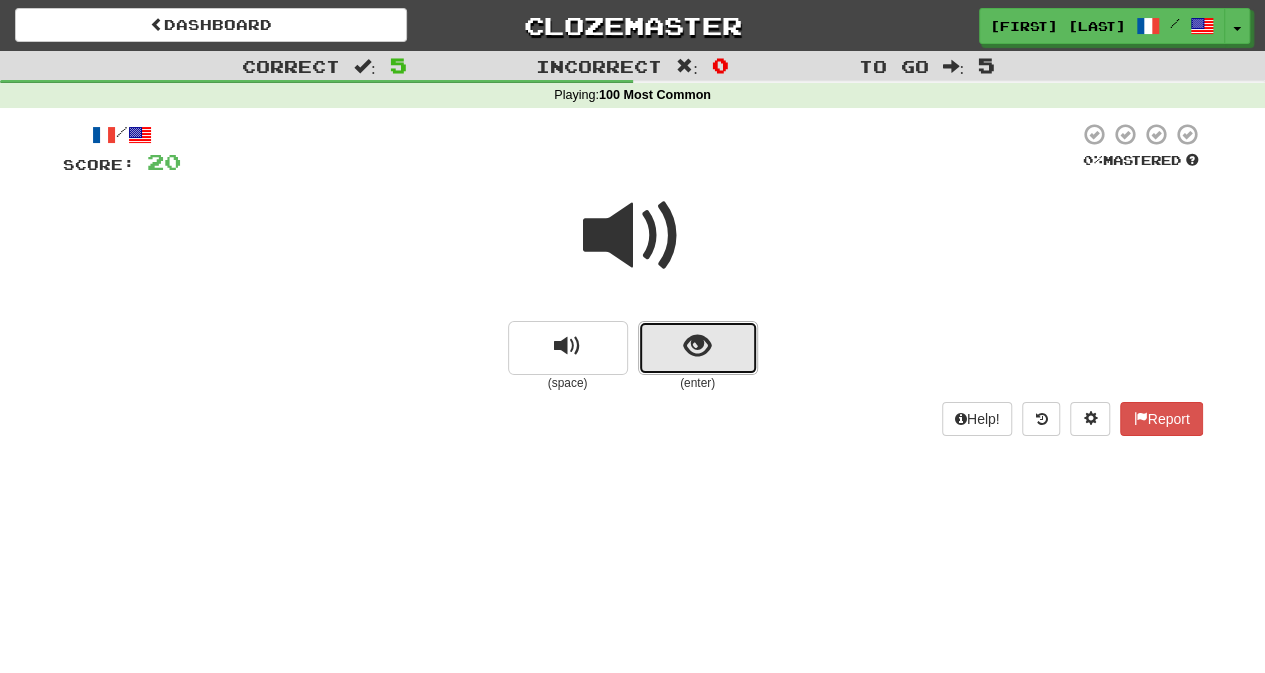 click at bounding box center (698, 348) 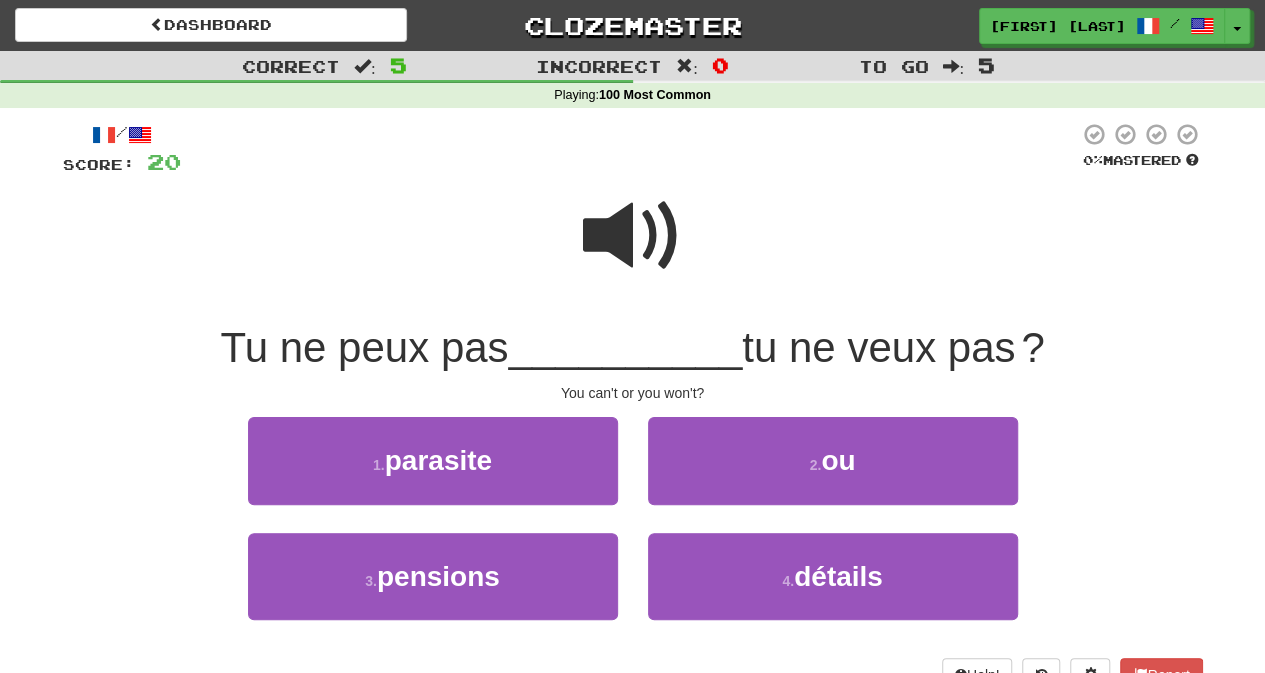 click at bounding box center [633, 236] 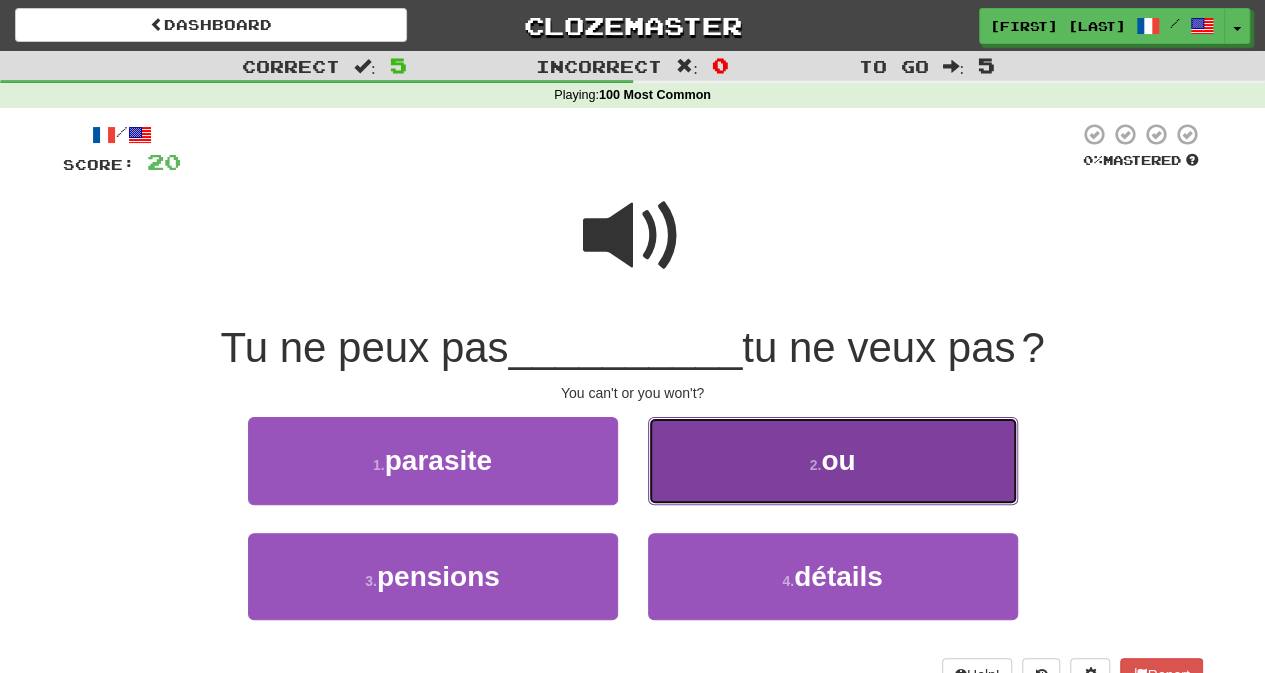 click on "2 .  ou" at bounding box center [833, 460] 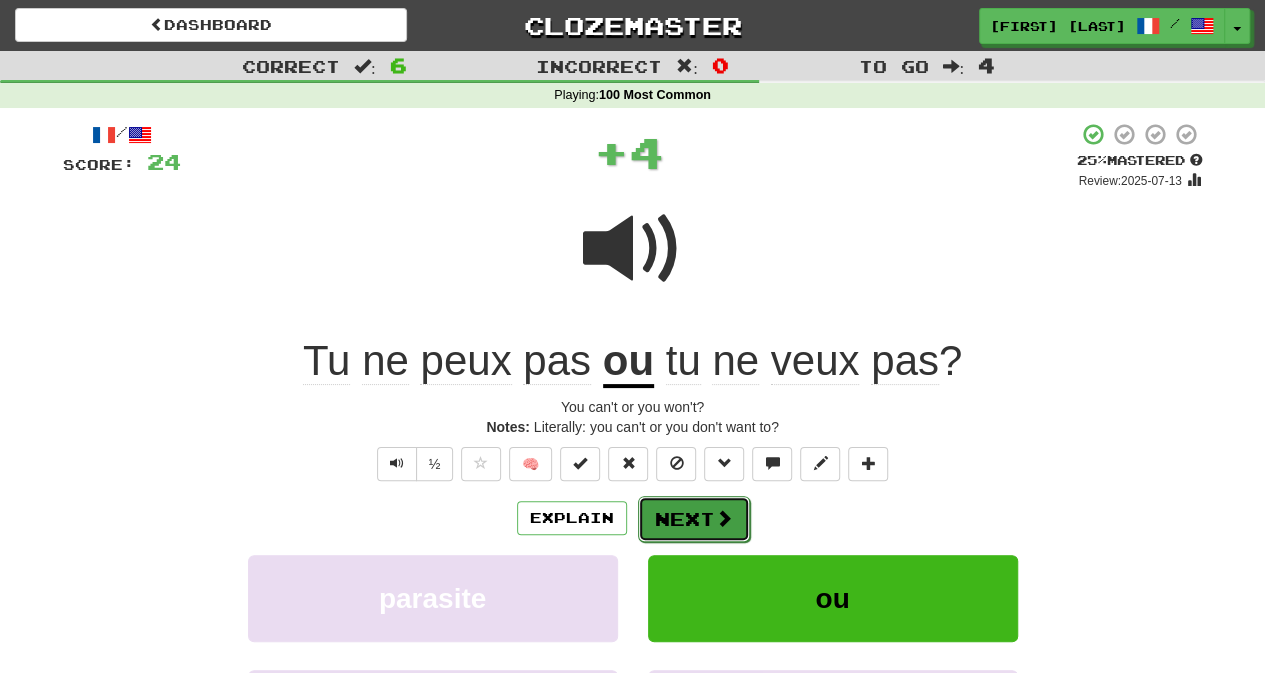 click on "Next" at bounding box center (694, 519) 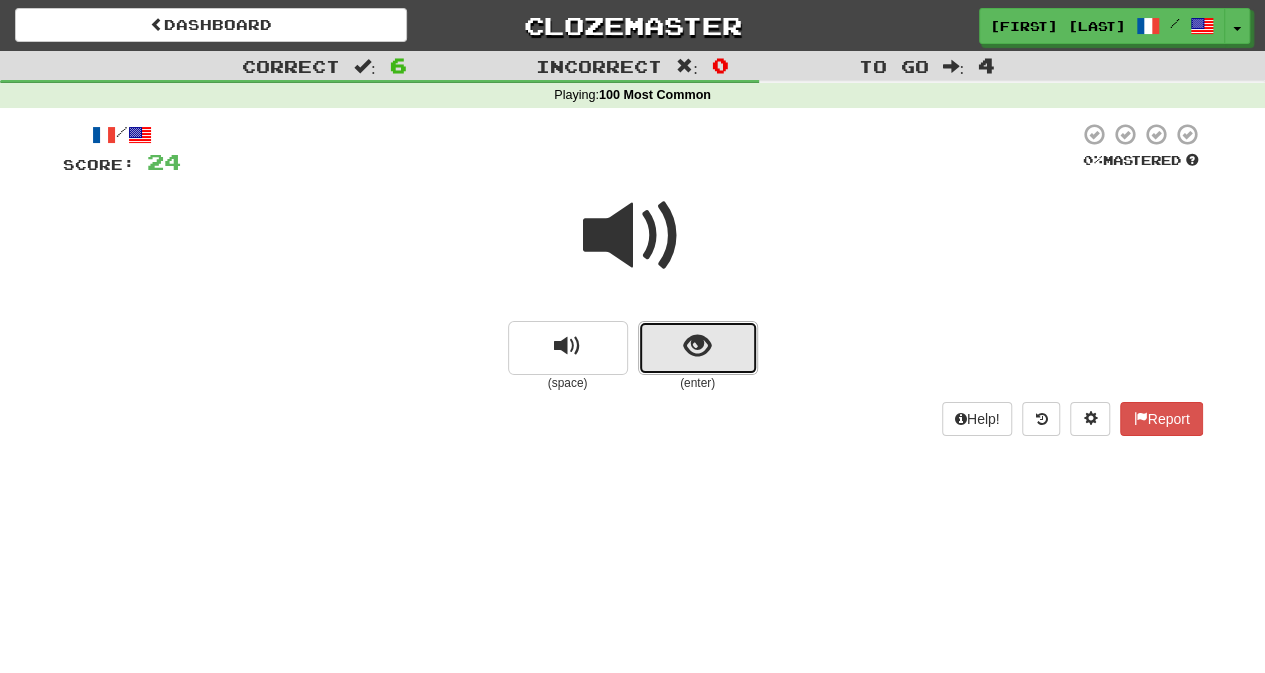 click at bounding box center [698, 348] 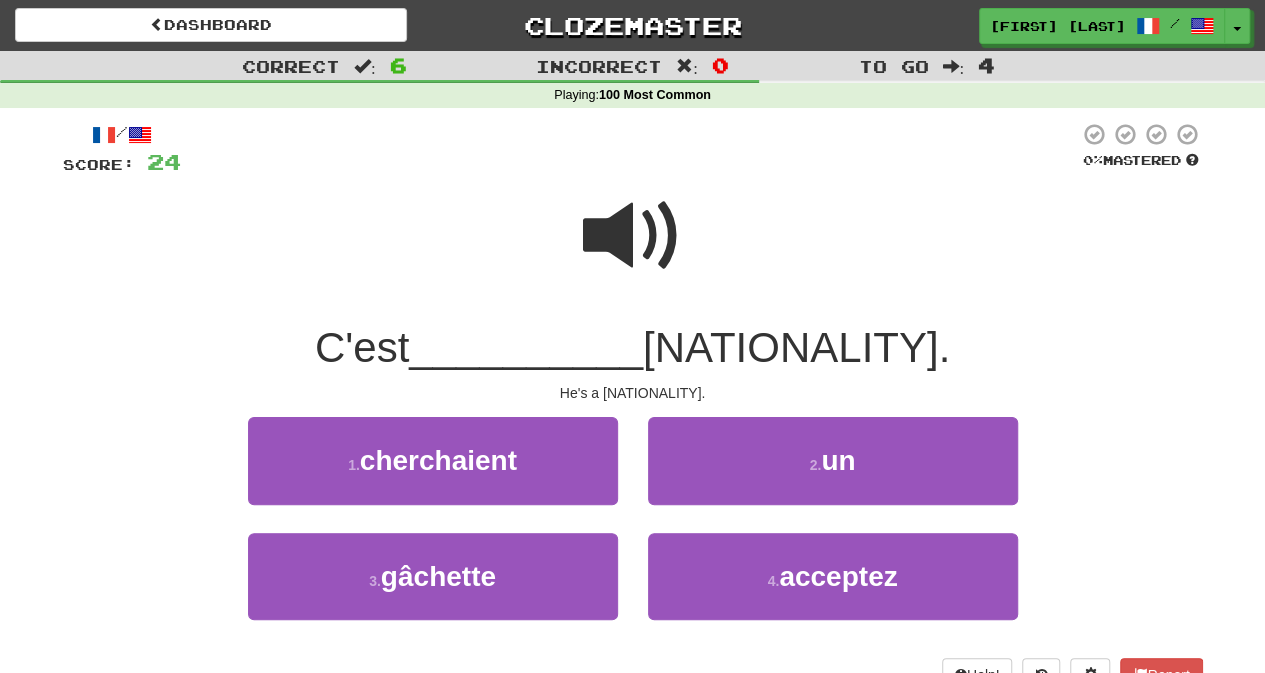 click at bounding box center [633, 236] 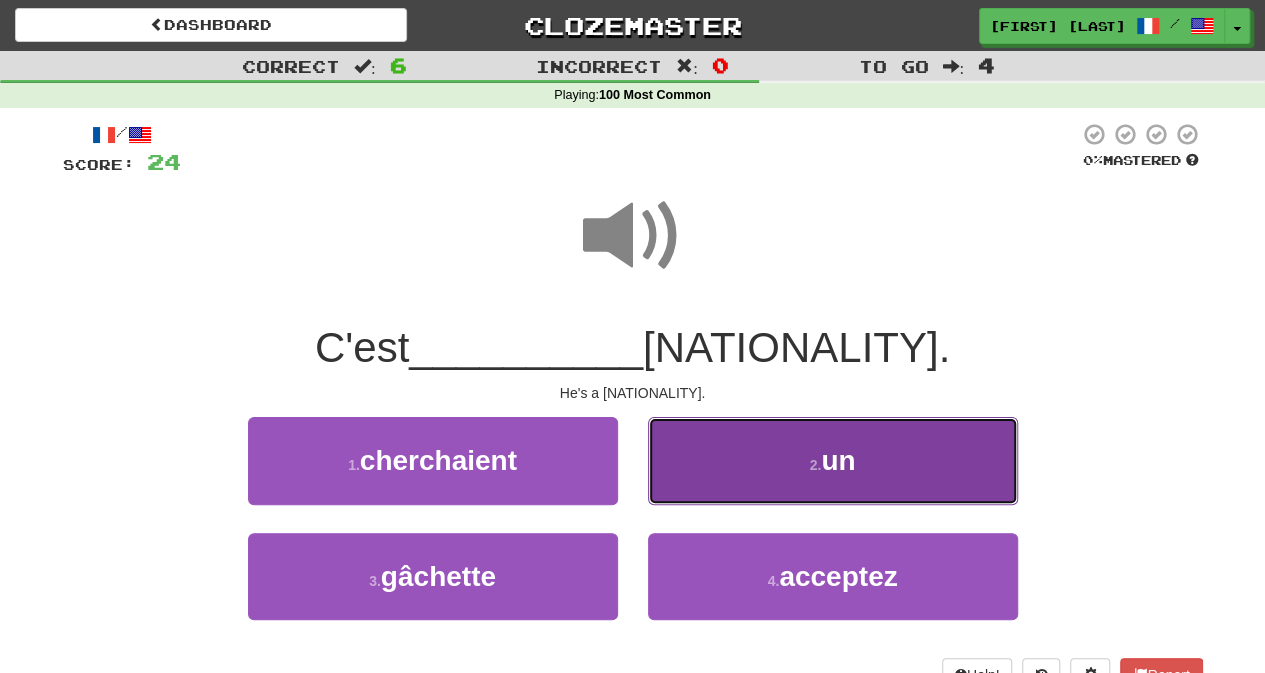 click on "2 .  un" at bounding box center [833, 460] 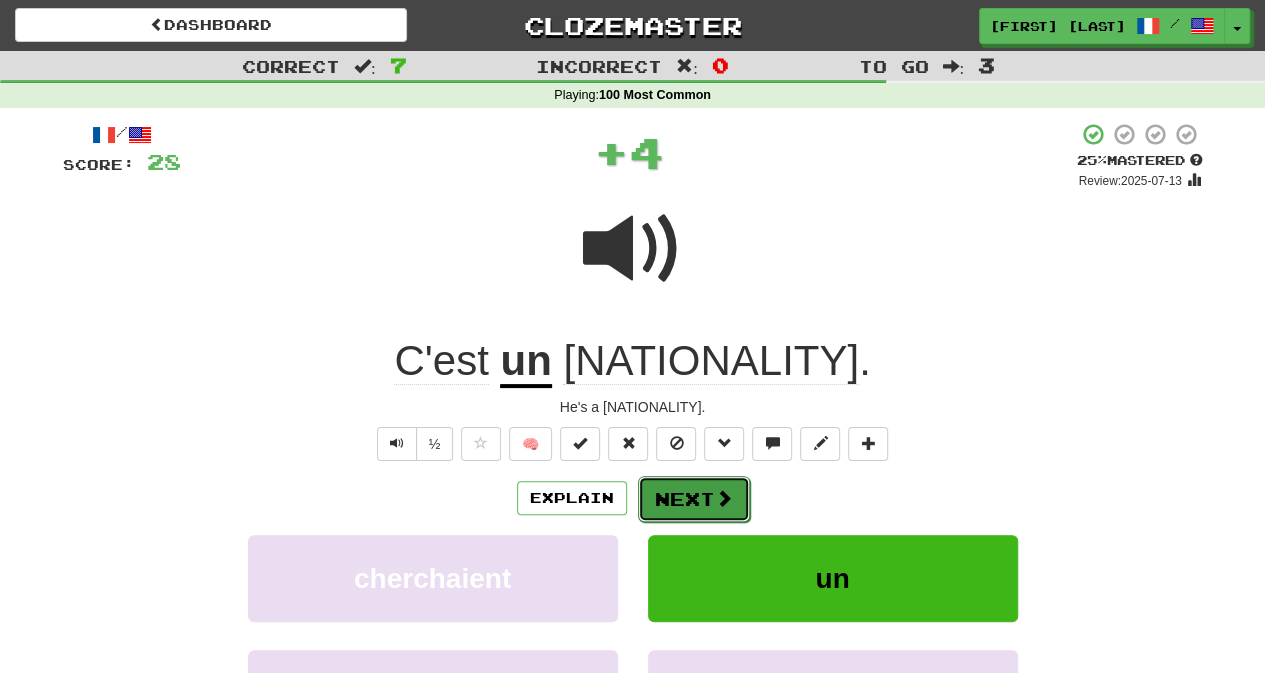 click on "Next" at bounding box center (694, 499) 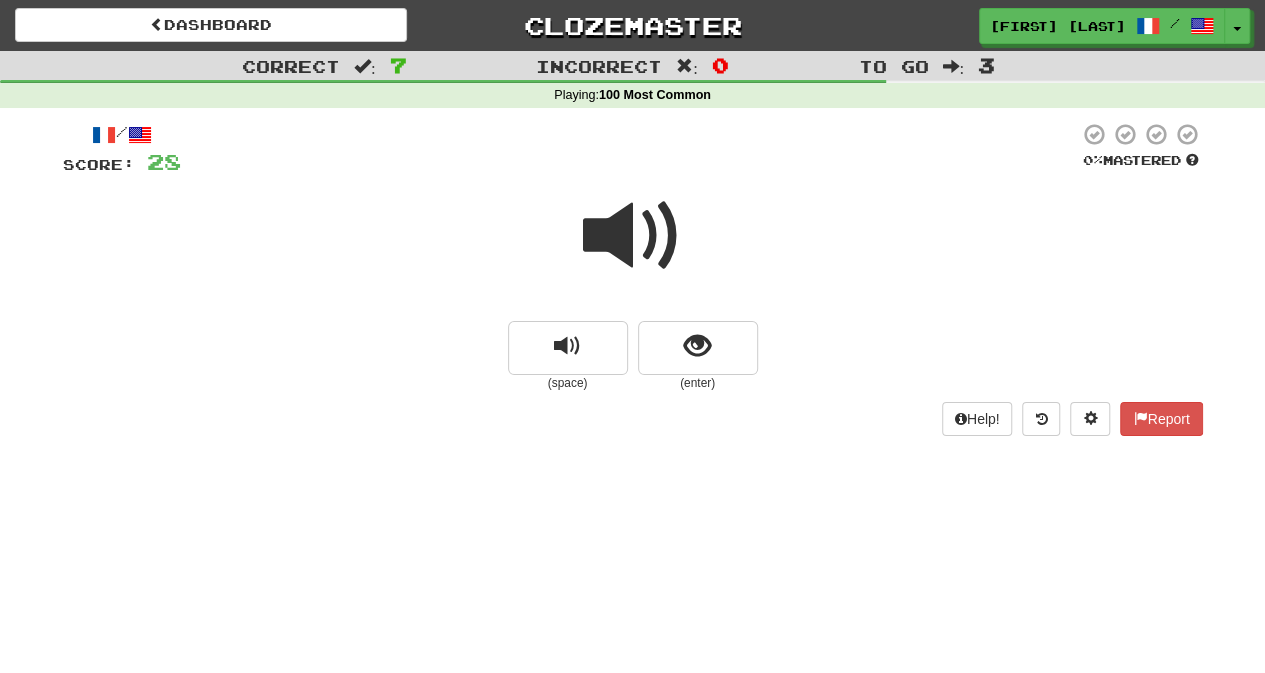 click at bounding box center (633, 236) 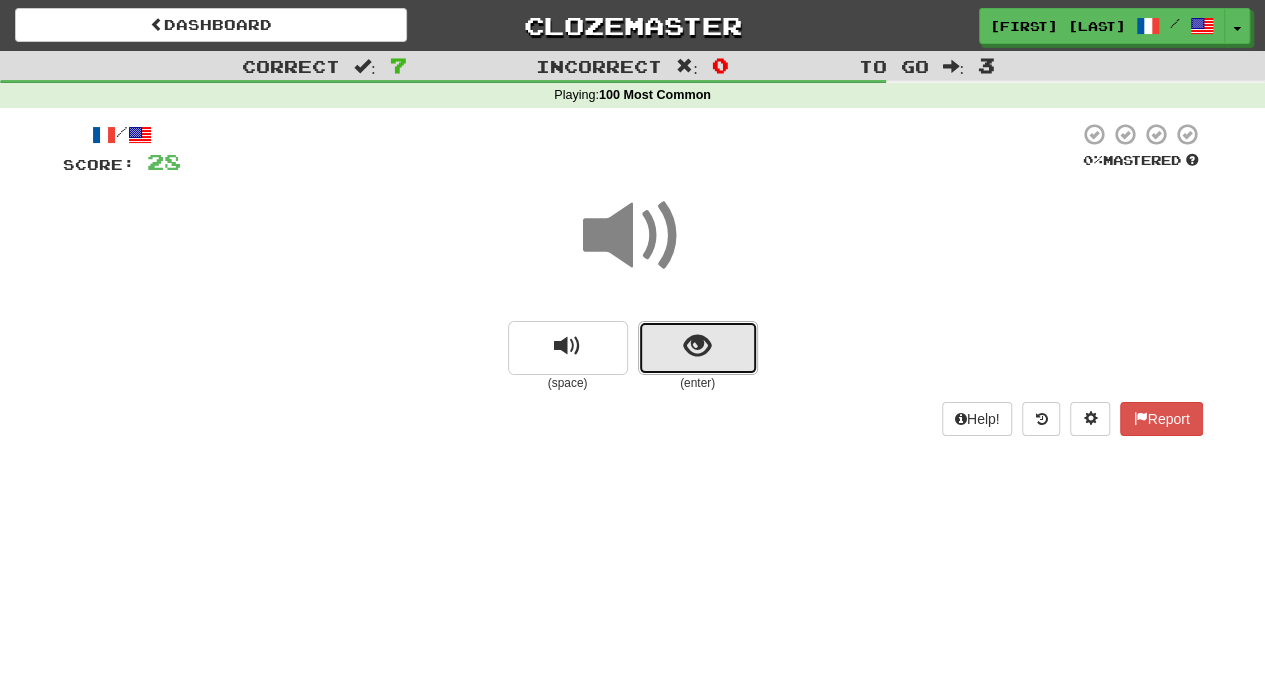 click at bounding box center [698, 348] 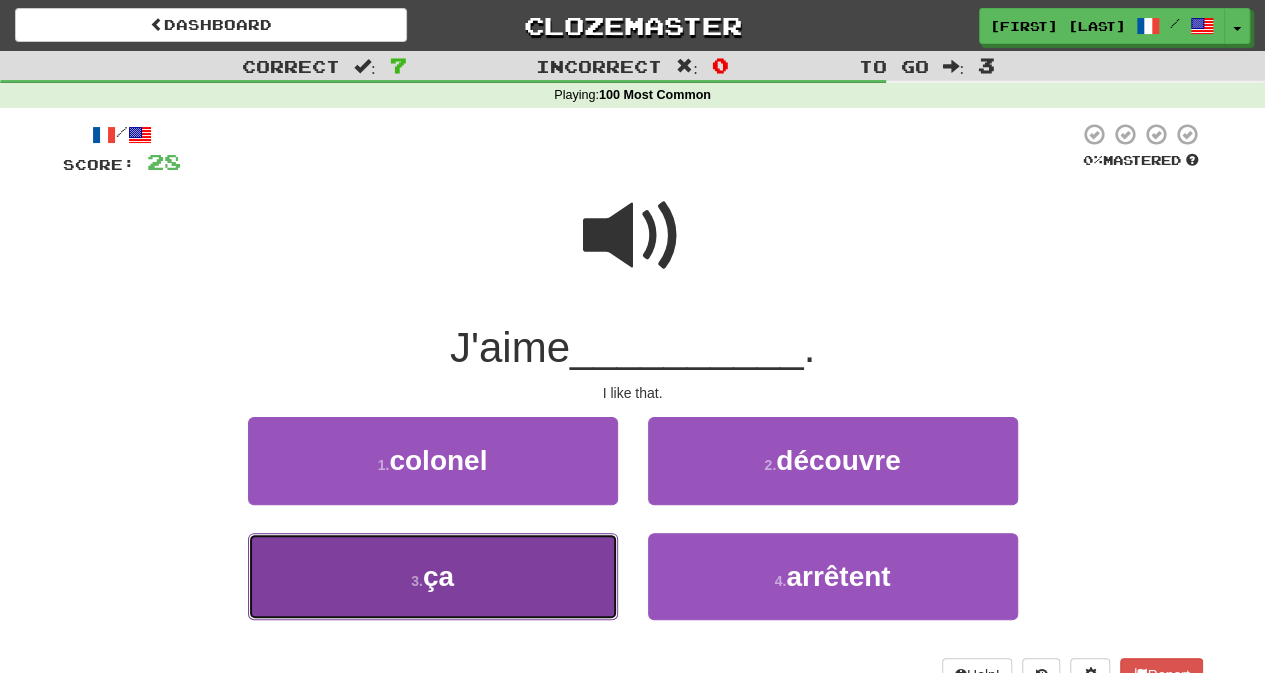 click on "3 .  ça" at bounding box center [433, 576] 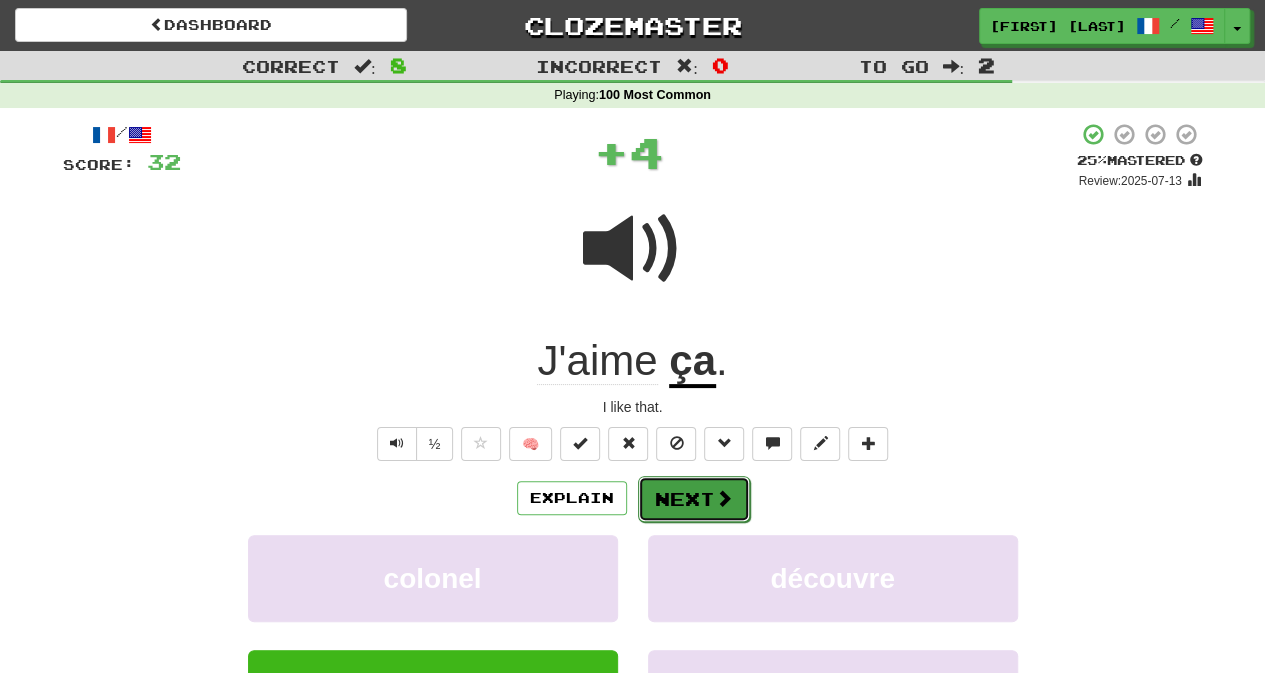 click on "Next" at bounding box center (694, 499) 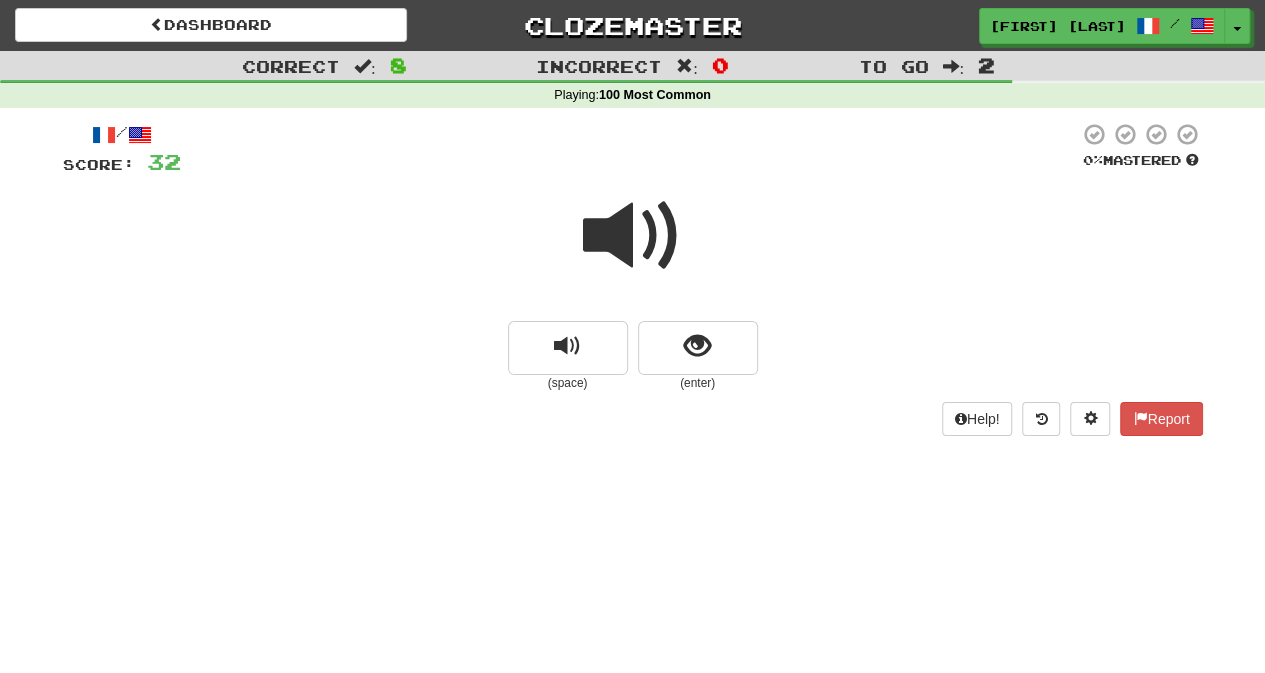 click at bounding box center (633, 236) 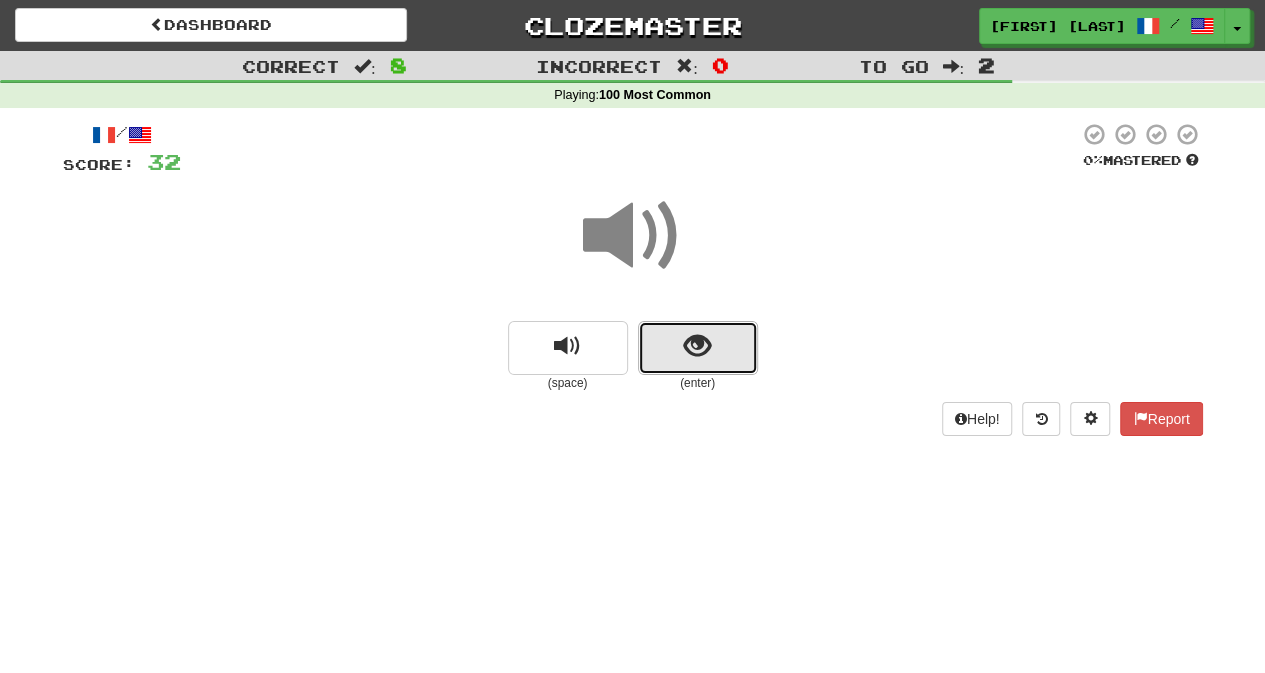 click at bounding box center (698, 348) 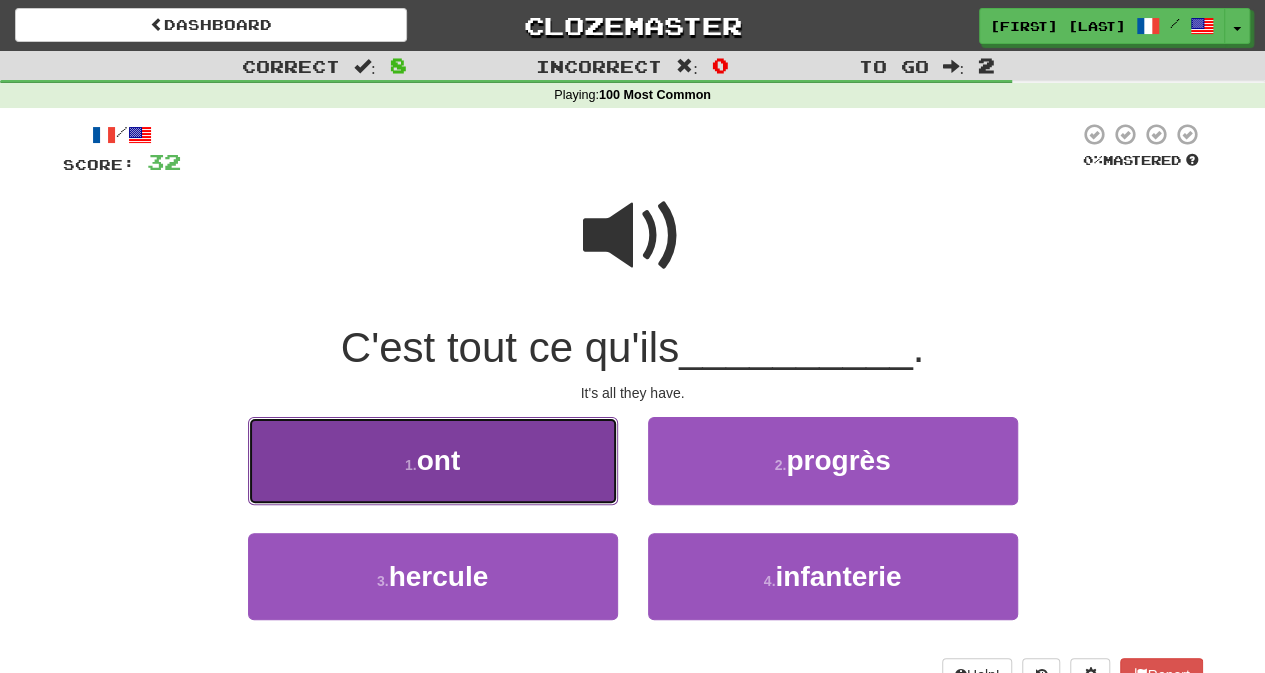 click on "1 .  ont" at bounding box center [433, 460] 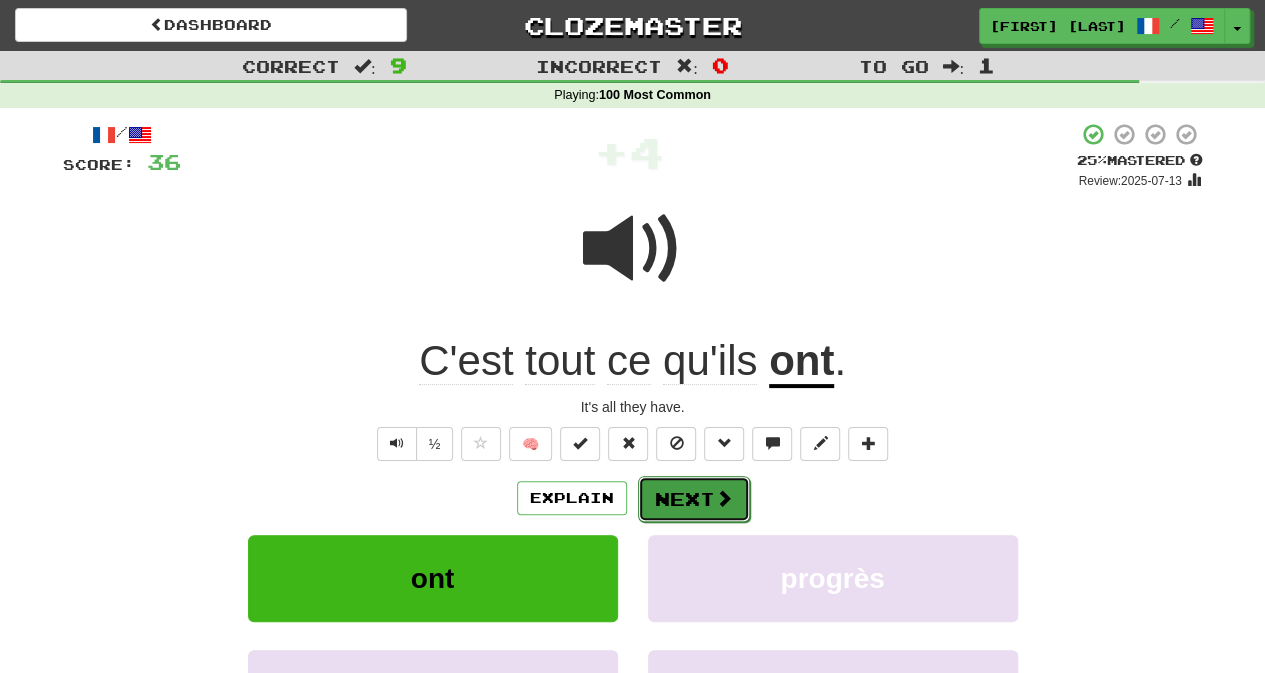 click on "Next" at bounding box center (694, 499) 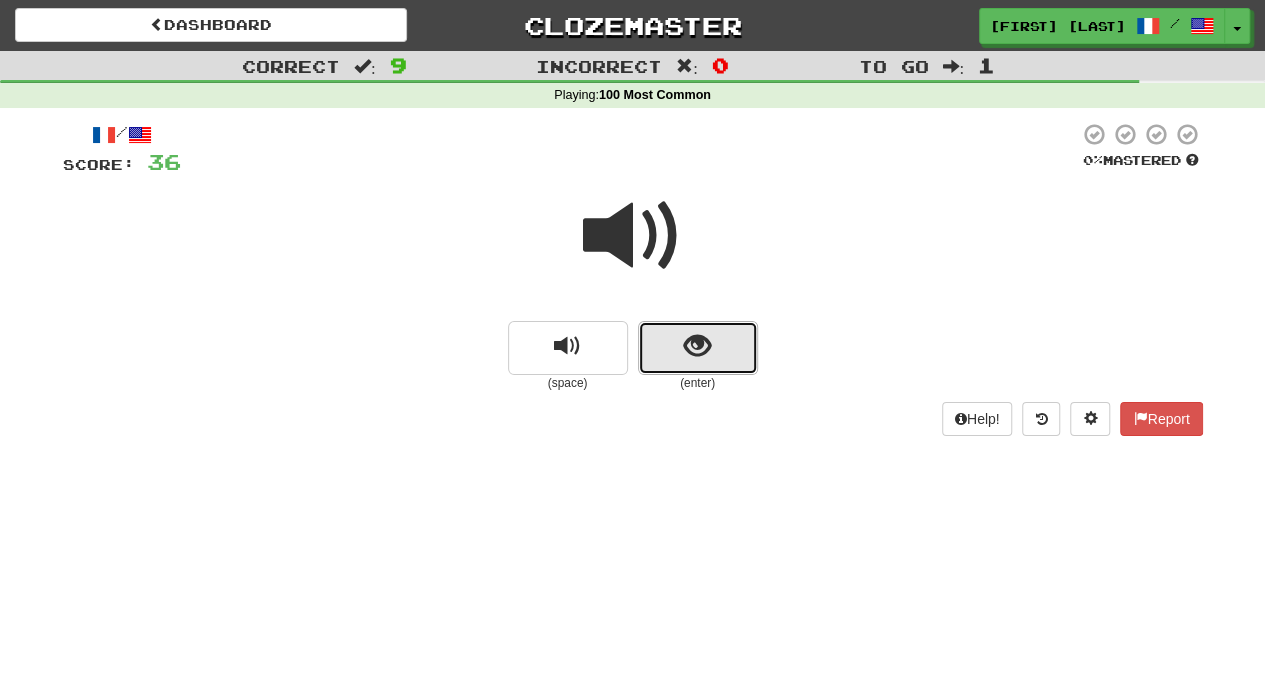 click at bounding box center [698, 348] 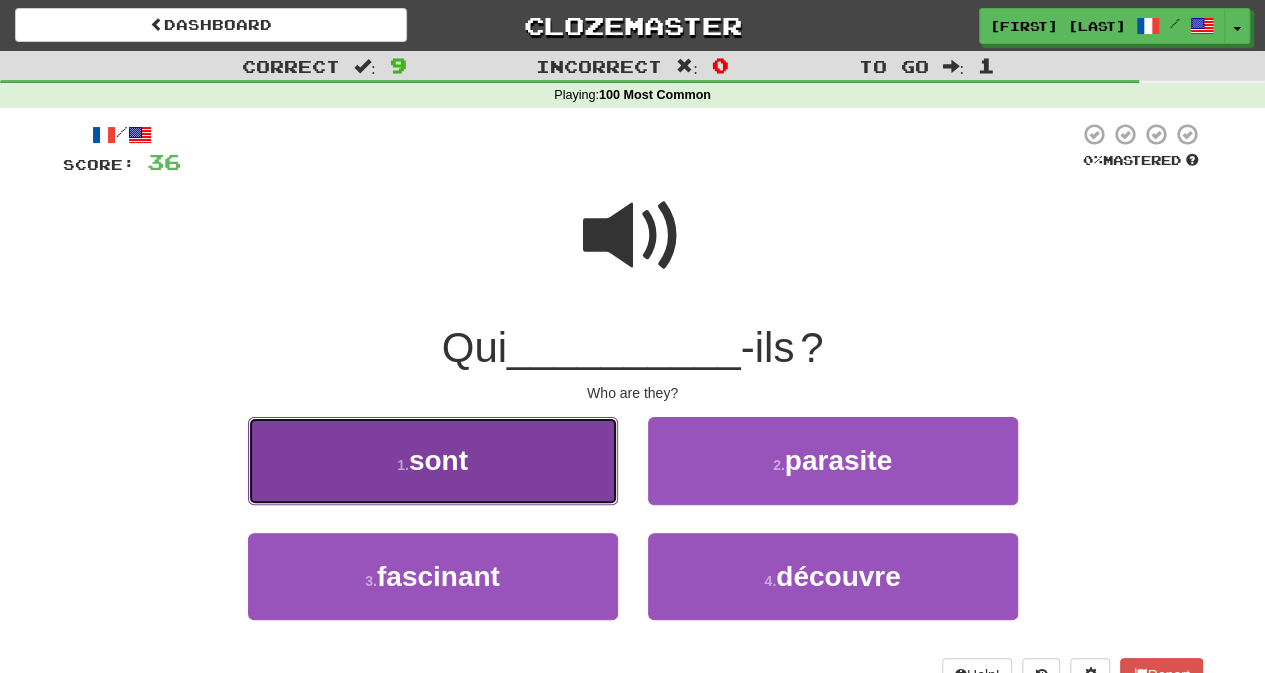 click on "1 .  sont" at bounding box center (433, 460) 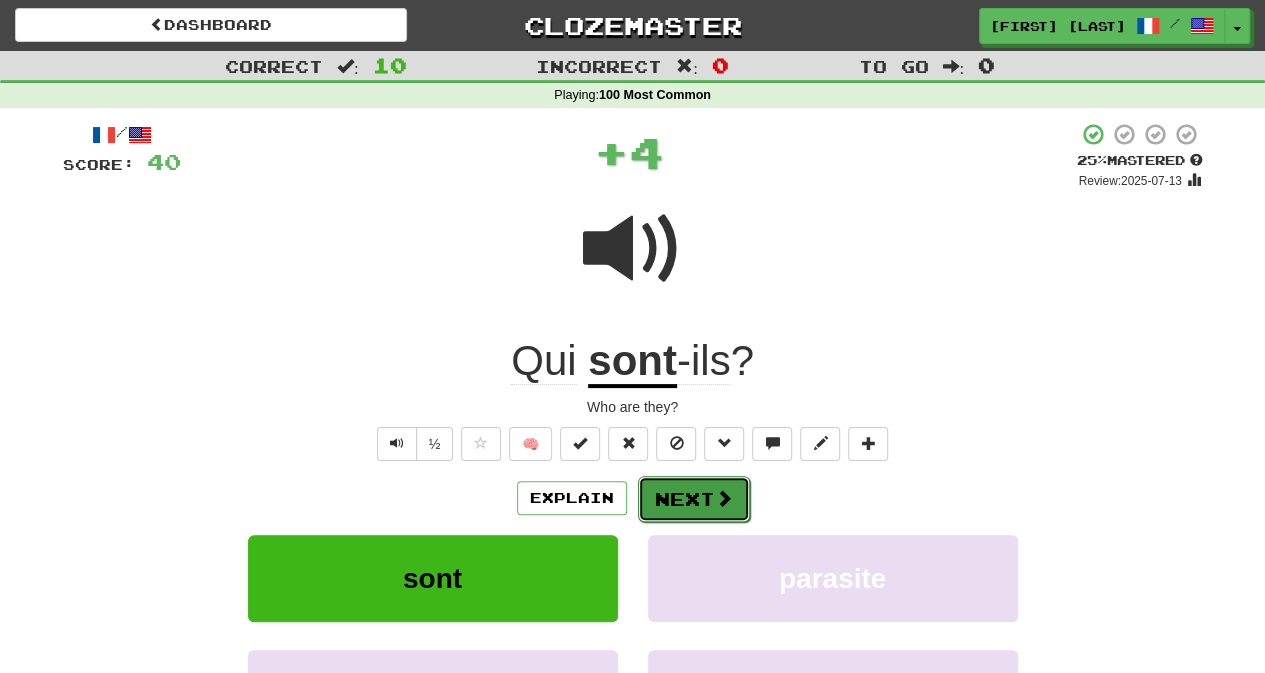 click on "Next" at bounding box center [694, 499] 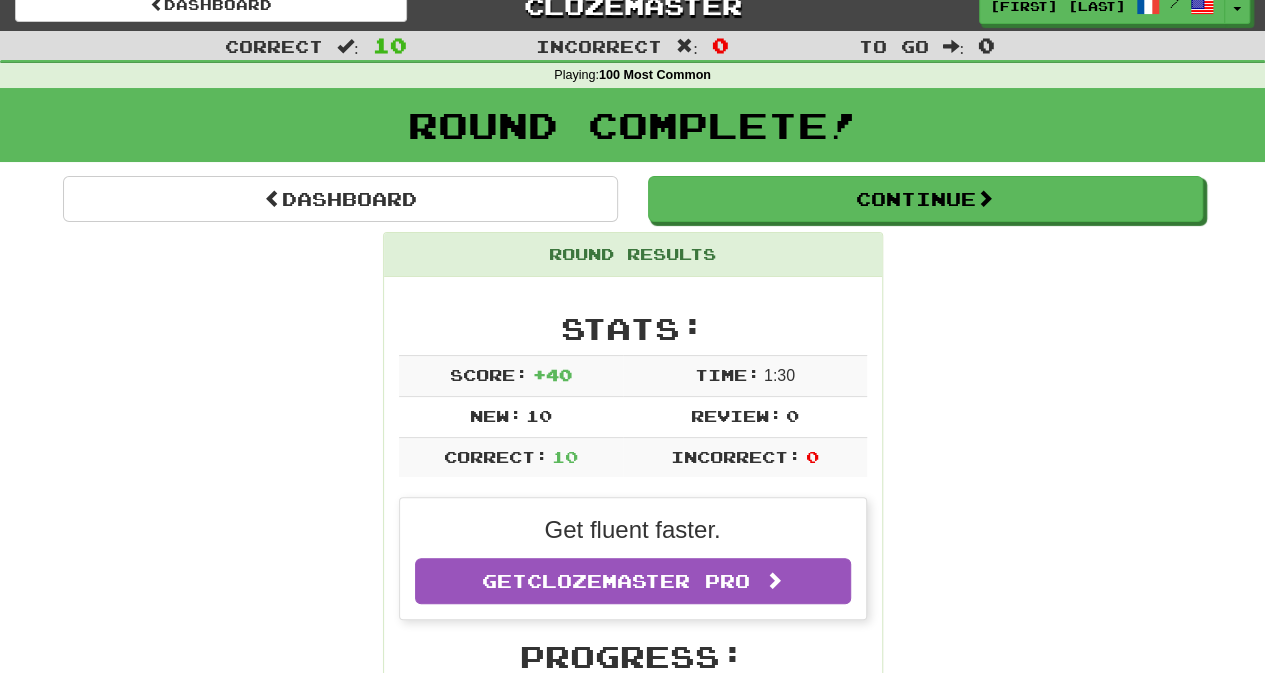 scroll, scrollTop: 0, scrollLeft: 0, axis: both 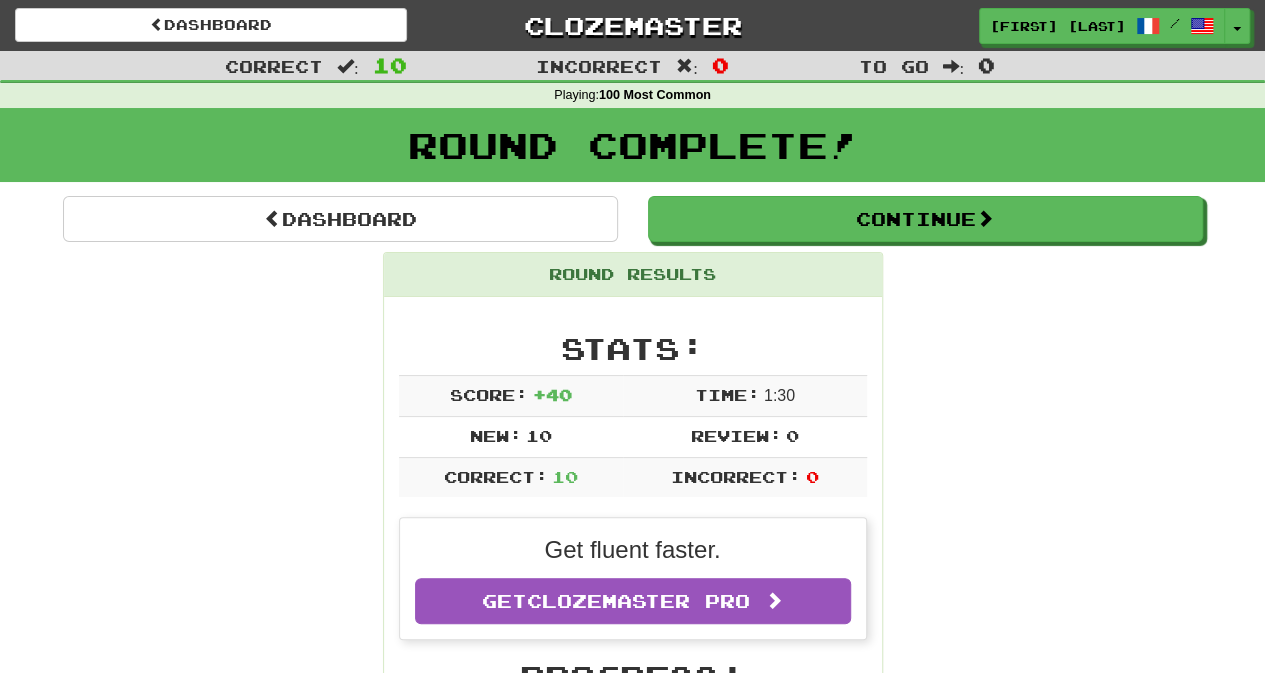 click on "Round Results" at bounding box center (633, 275) 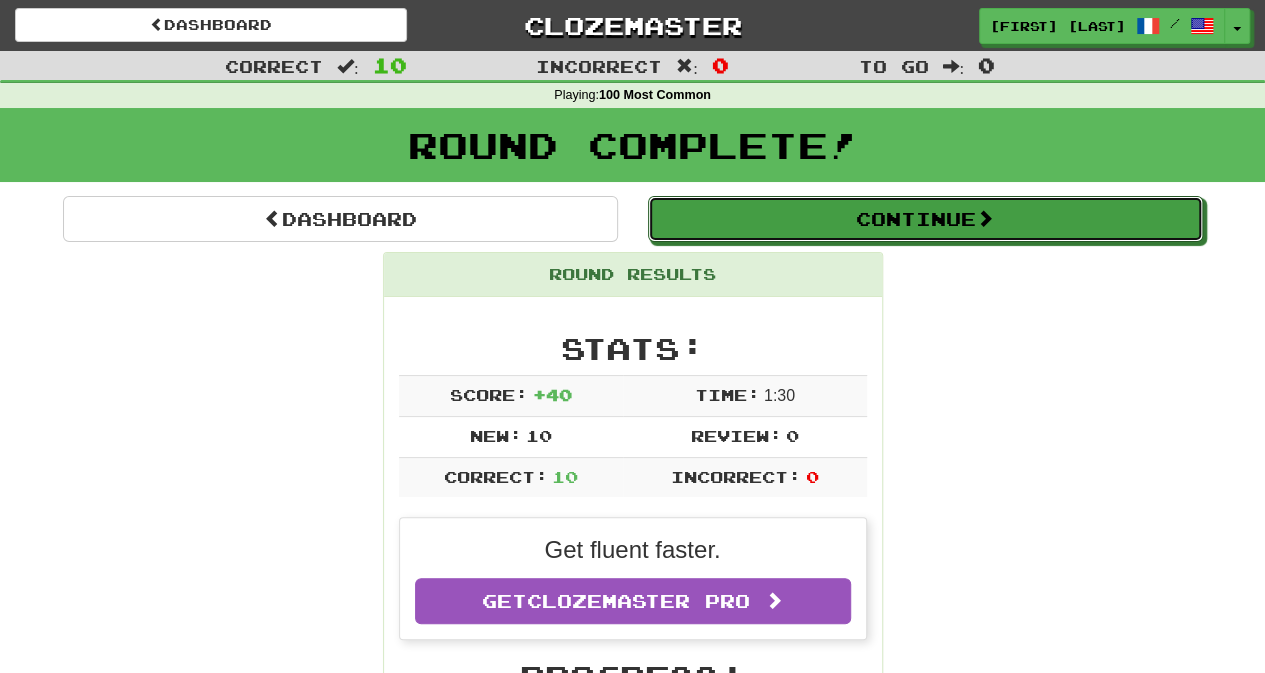 click on "Continue" at bounding box center [925, 219] 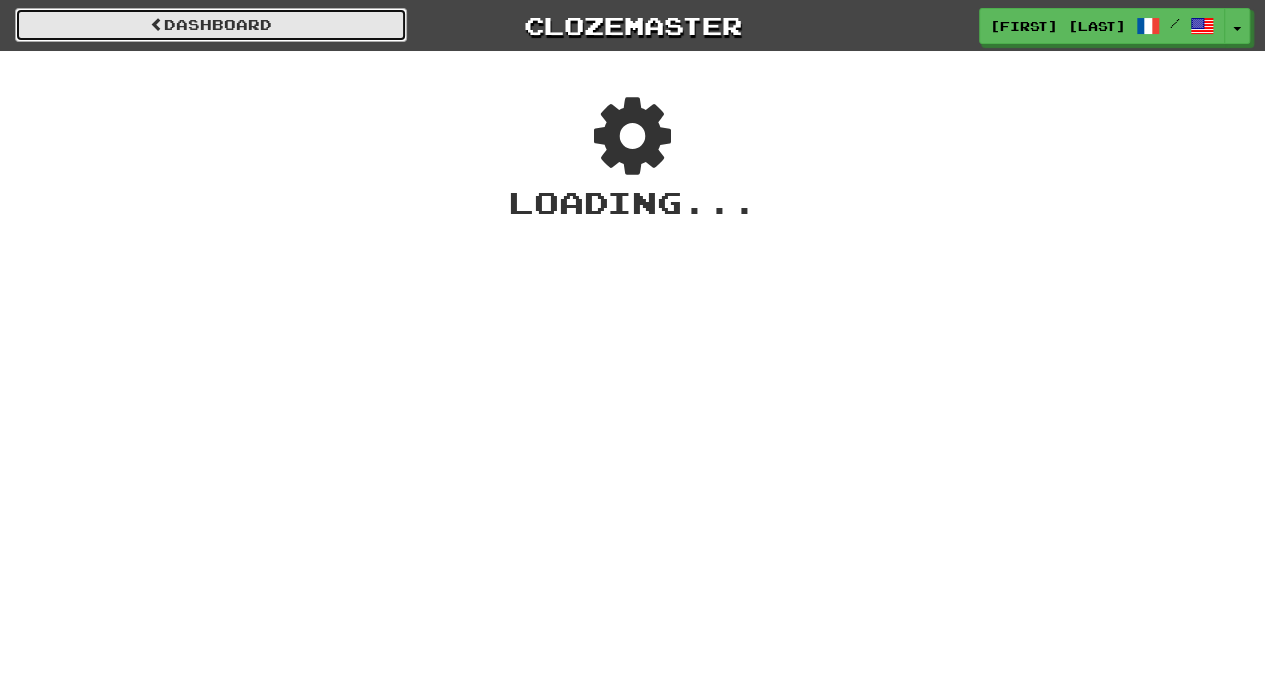 click on "Dashboard" at bounding box center [211, 25] 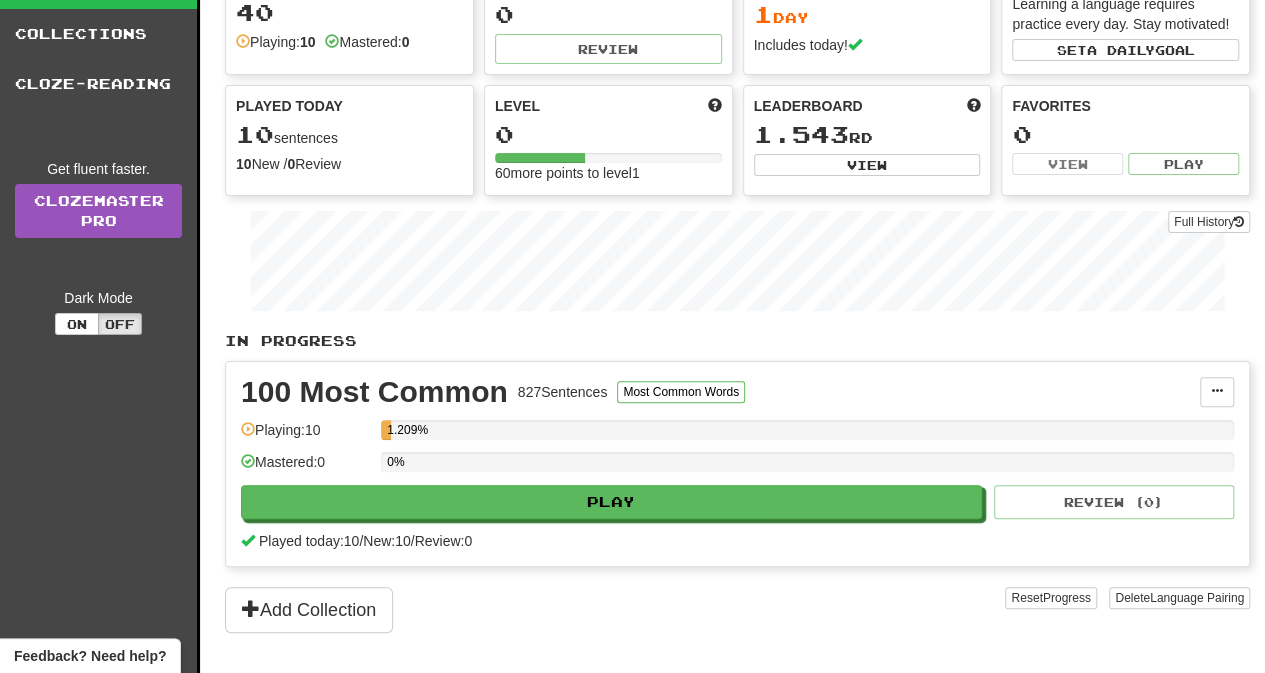 scroll, scrollTop: 200, scrollLeft: 0, axis: vertical 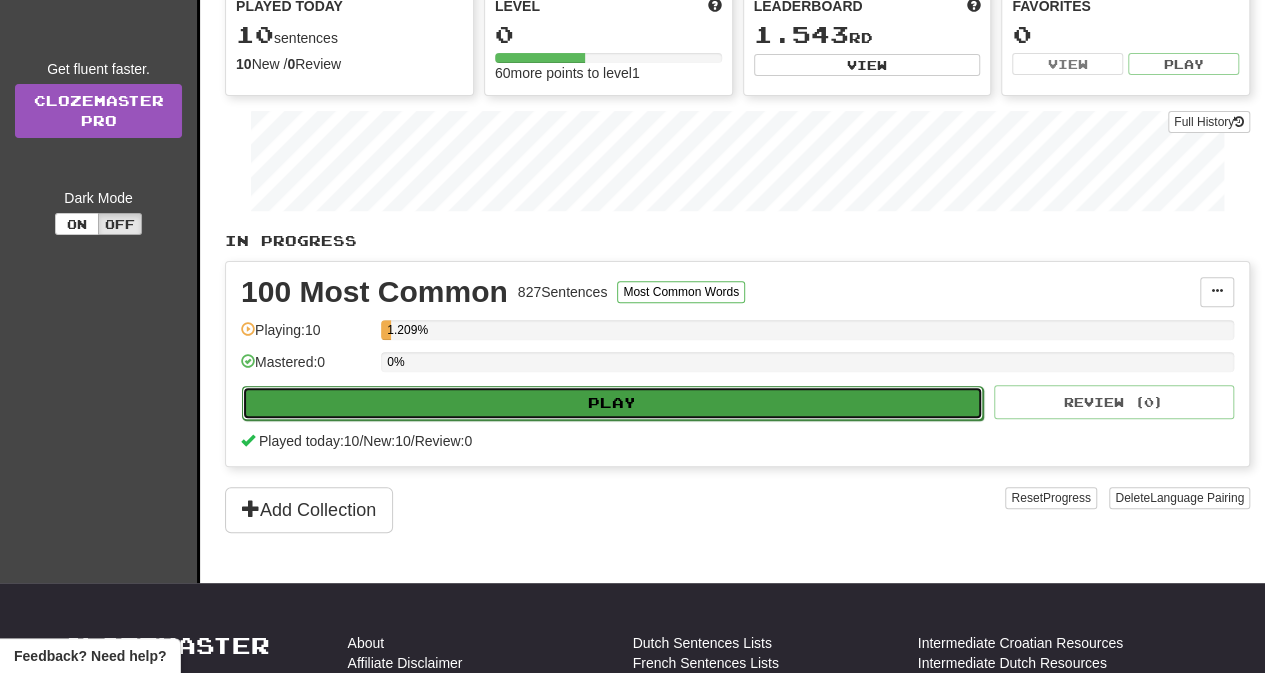 click on "Play" at bounding box center [612, 403] 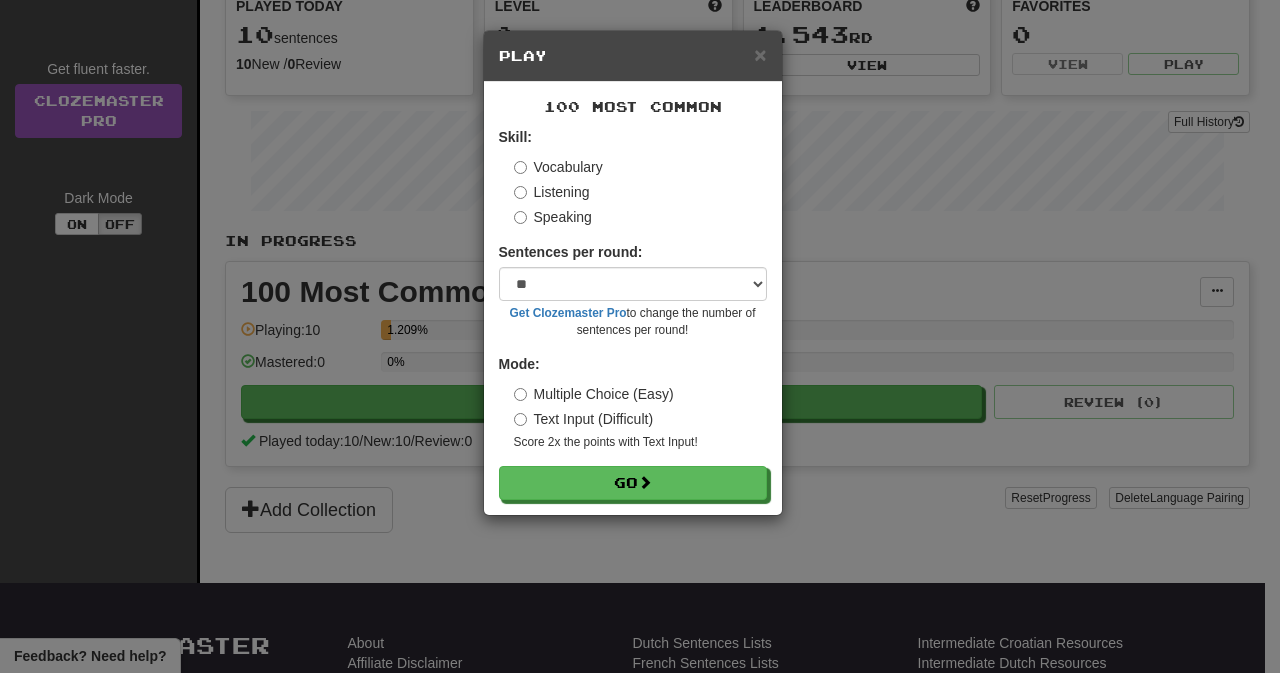 click on "Listening" at bounding box center [552, 192] 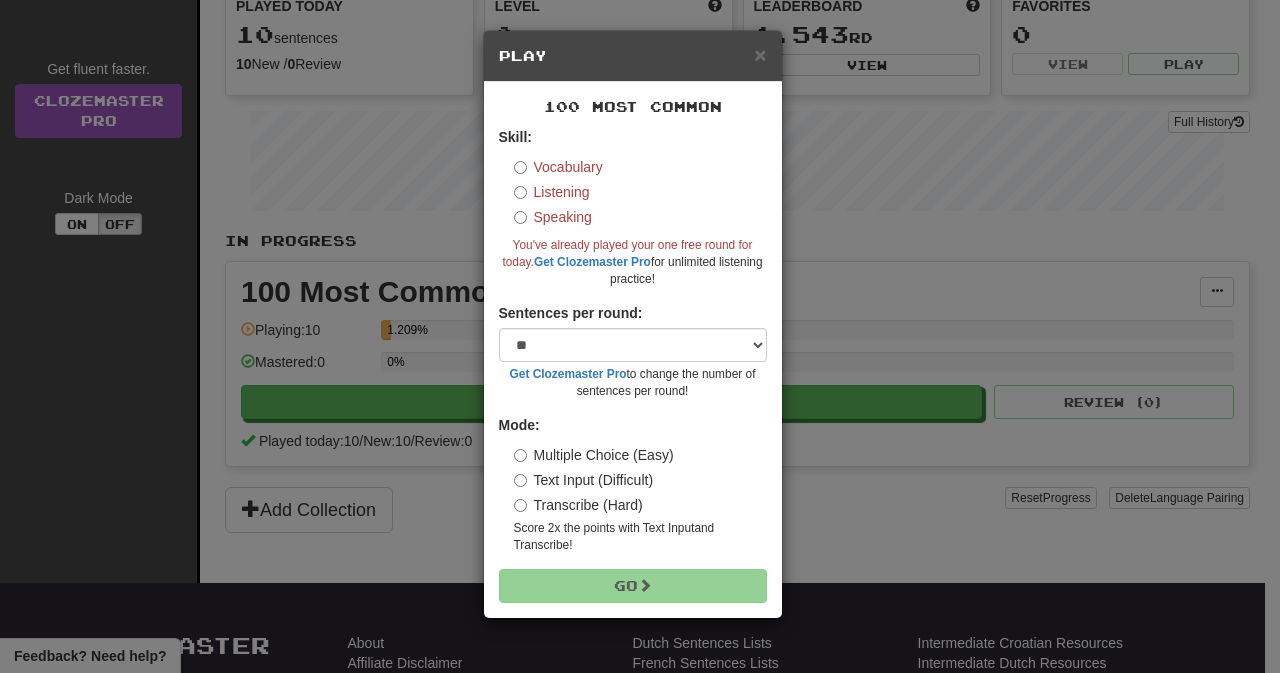 click on "× Play 100 Most Common Skill: Vocabulary Listening Speaking You've already played your one free round for today.  Get Clozemaster Pro  for unlimited listening practice! Sentences per round: * ** ** ** ** ** *** ******** Get Clozemaster Pro  to change the number of sentences per round! Mode: Multiple Choice (Easy) Text Input (Difficult) Transcribe (Hard) Score 2x the points with Text Input  and Transcribe ! Go" at bounding box center (640, 336) 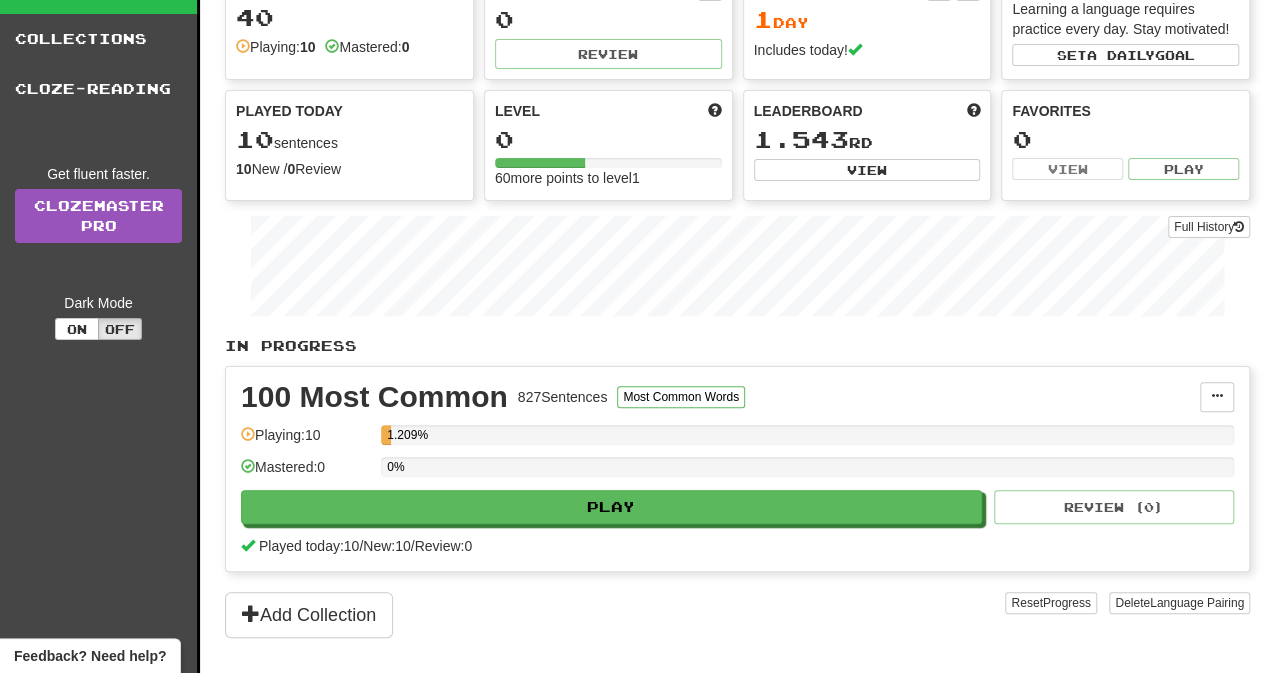 scroll, scrollTop: 0, scrollLeft: 0, axis: both 